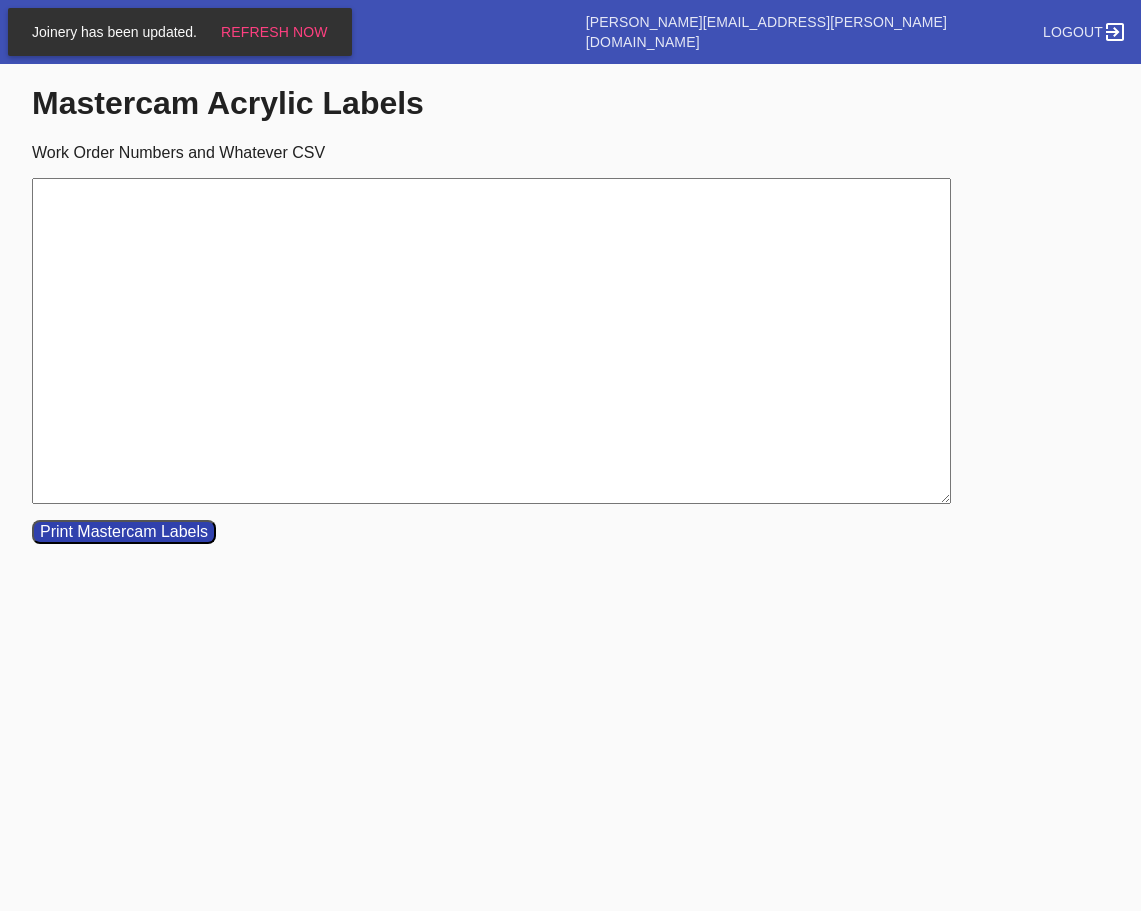 scroll, scrollTop: 0, scrollLeft: 0, axis: both 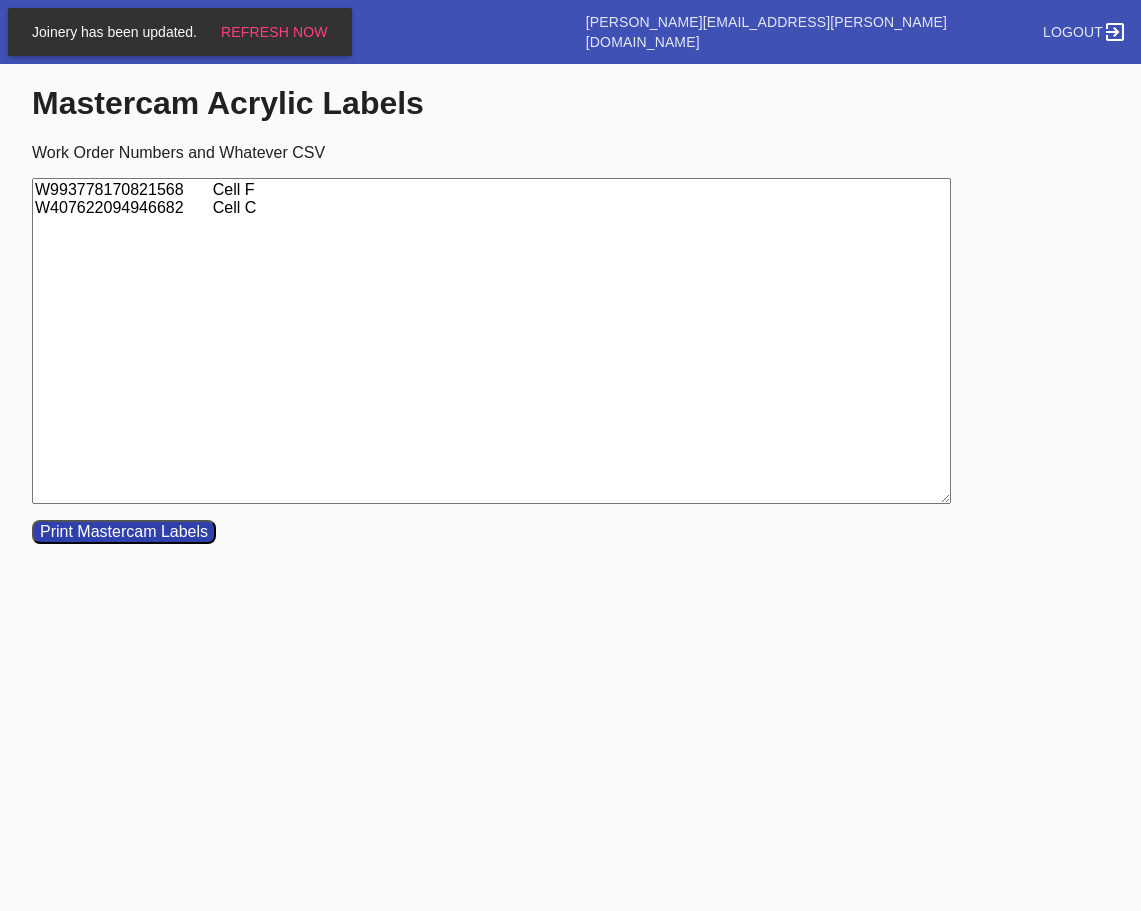 click on "W993778170821568	Cell F
W407622094946682	Cell C" at bounding box center (491, 341) 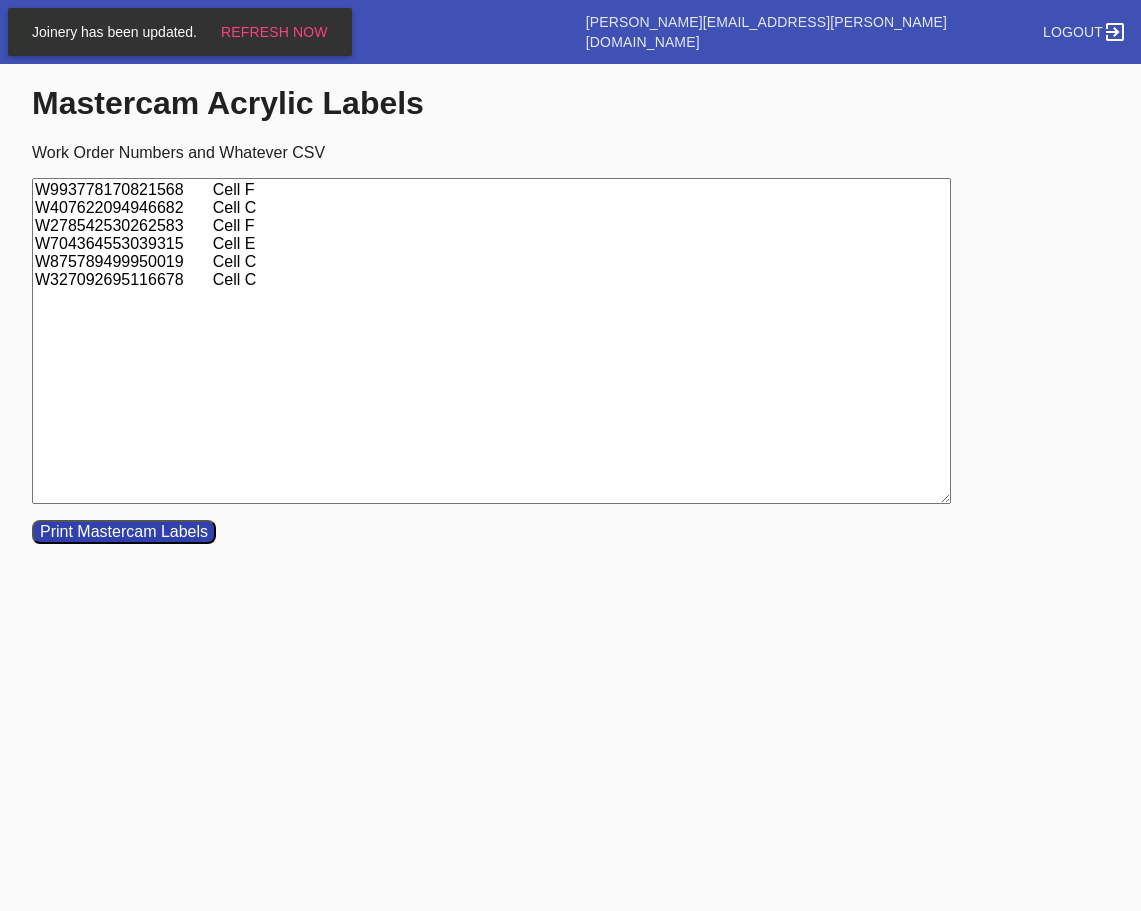 click on "W993778170821568	Cell F
W407622094946682	Cell C
W278542530262583	Cell F
W704364553039315	Cell E
W875789499950019	Cell C
W327092695116678	Cell C" at bounding box center (491, 341) 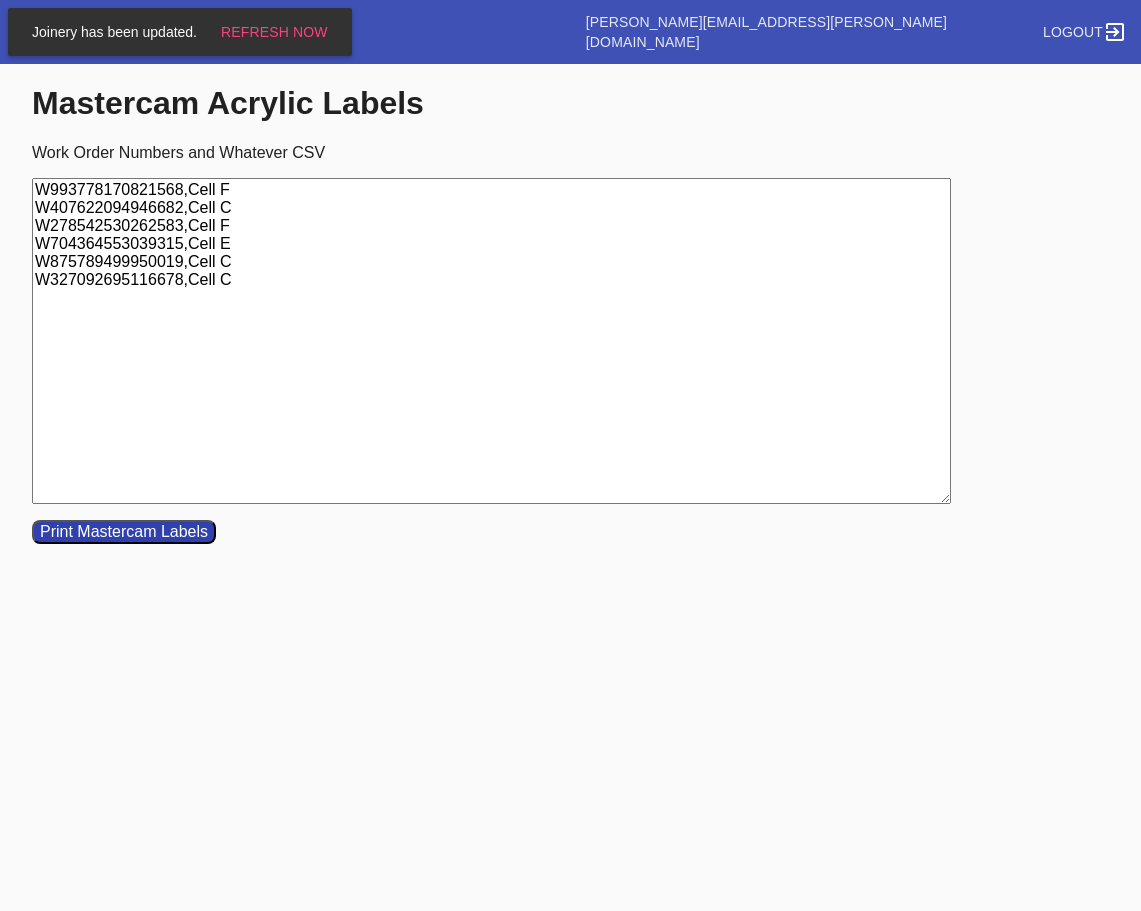 type on "W993778170821568,Cell F
W407622094946682,Cell C
W278542530262583,Cell F
W704364553039315,Cell E
W875789499950019,Cell C
W327092695116678,Cell C" 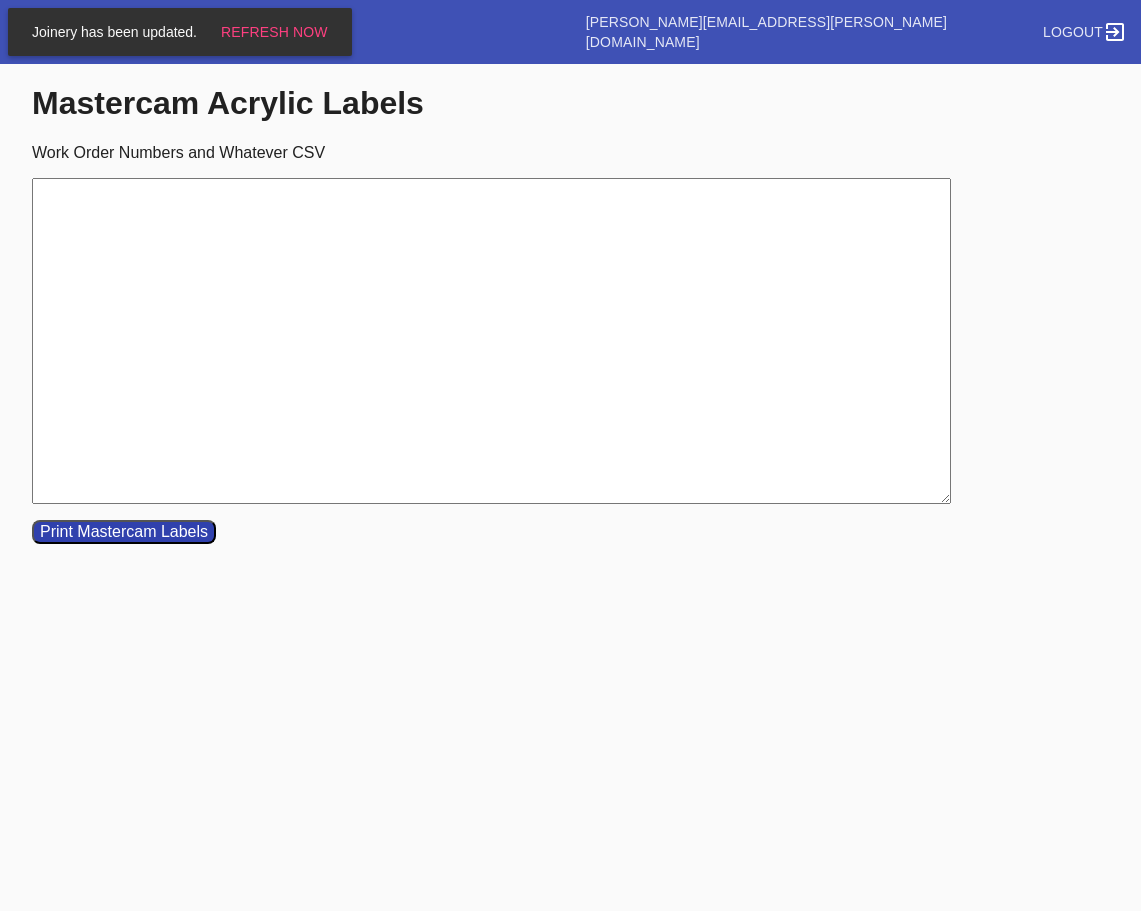 paste on "W963280738928897	Cell E
W854930293944313	Cell G
W840391778547962	Cell E
W787458140650919	Cell F
W628626167614076	Cell B
W640869735316836	Cell B
W118837782162319	Cell G
W345859192478246	Cell C" 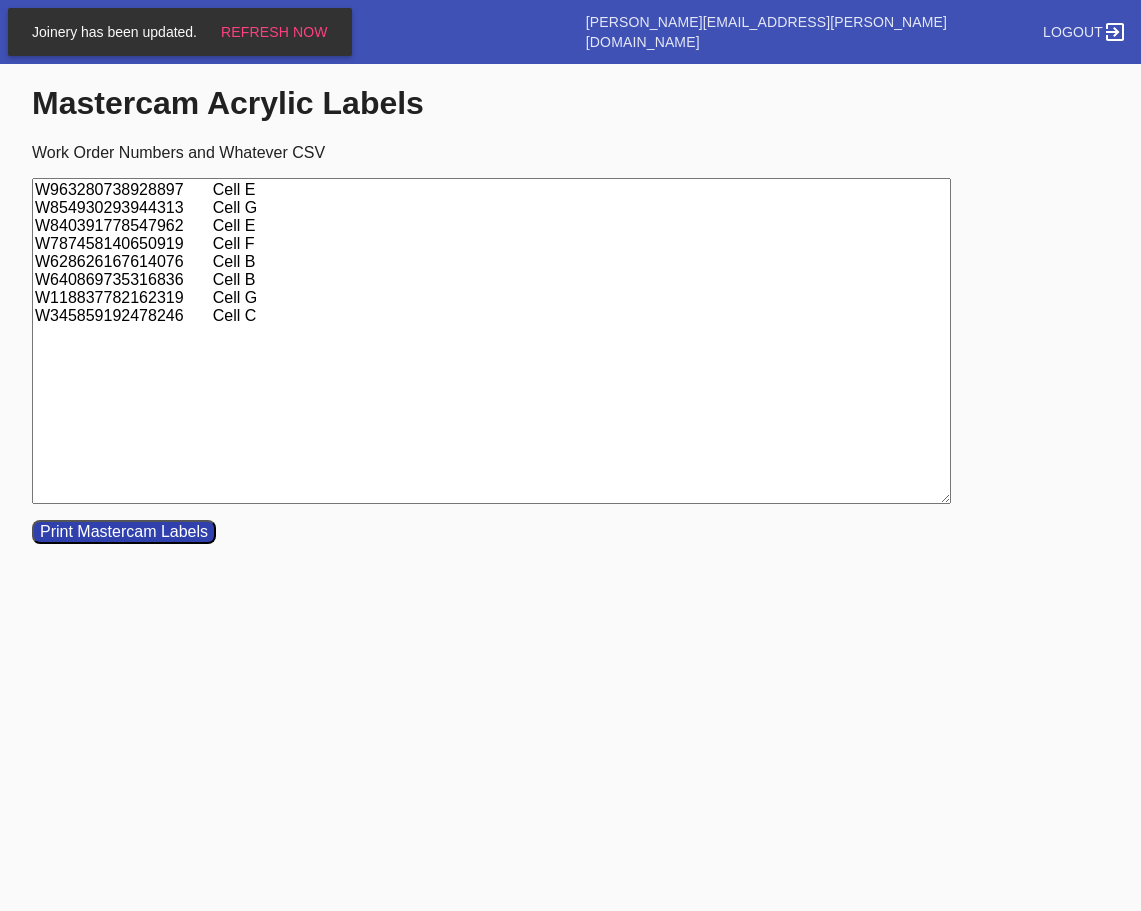 click on "W963280738928897	Cell E
W854930293944313	Cell G
W840391778547962	Cell E
W787458140650919	Cell F
W628626167614076	Cell B
W640869735316836	Cell B
W118837782162319	Cell G
W345859192478246	Cell C" at bounding box center [491, 341] 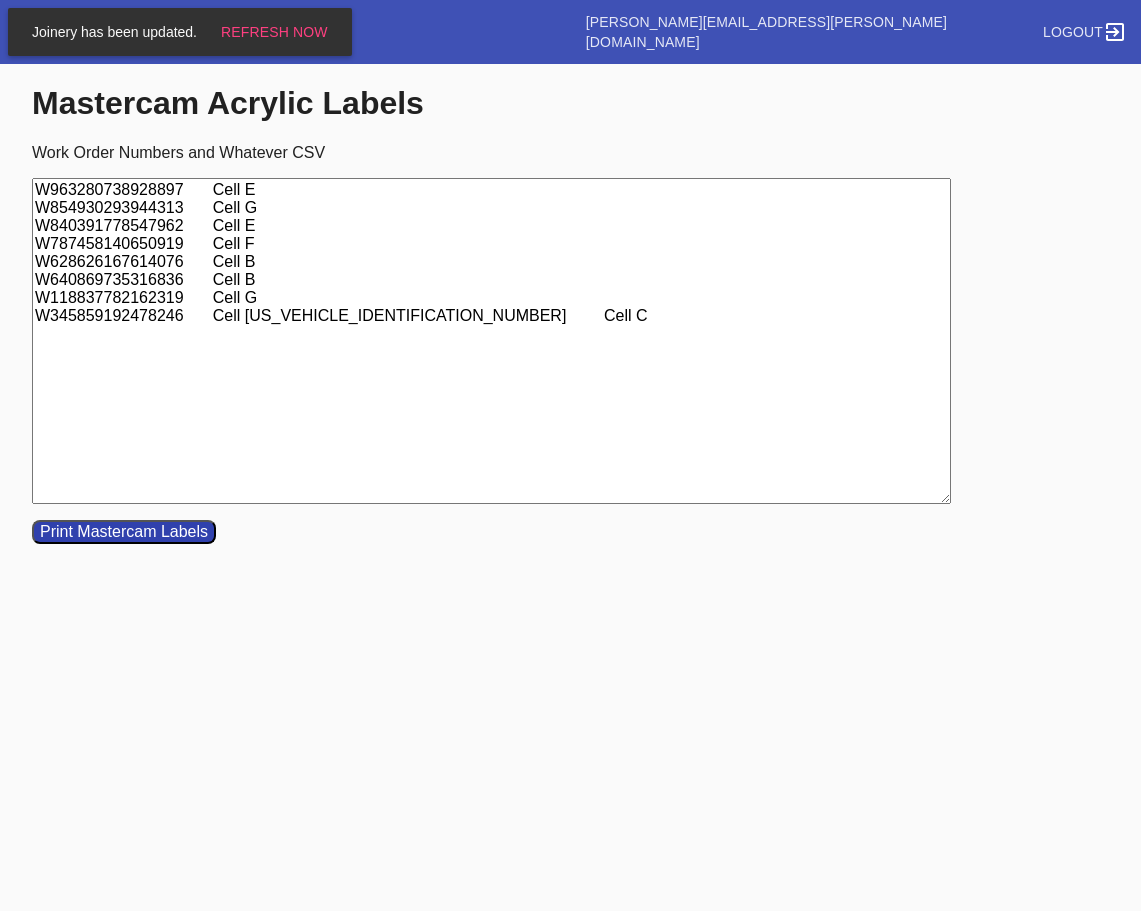 click on "W963280738928897	Cell E
W854930293944313	Cell G
W840391778547962	Cell E
W787458140650919	Cell F
W628626167614076	Cell B
W640869735316836	Cell B
W118837782162319	Cell G
W345859192478246	Cell CW407622094946682	Cell C" at bounding box center (491, 341) 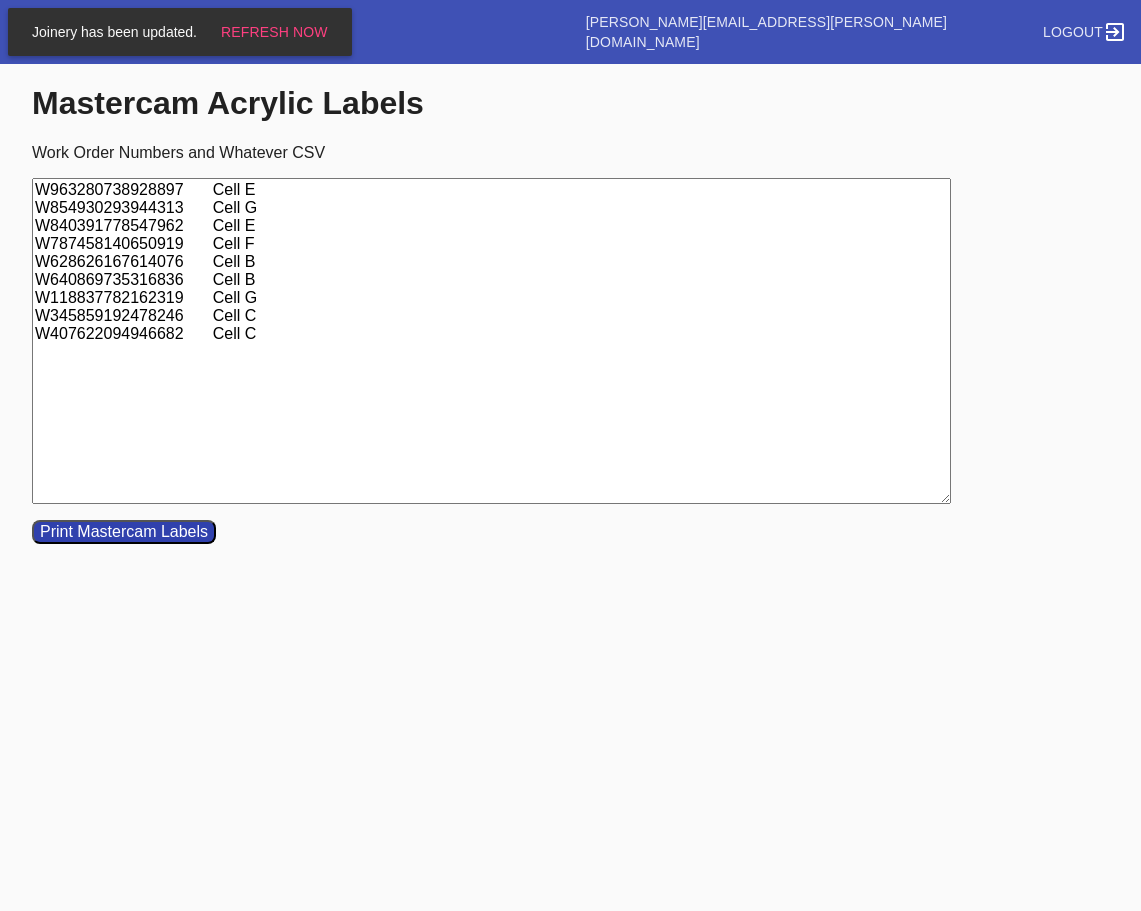 click on "W963280738928897	Cell E
W854930293944313	Cell G
W840391778547962	Cell E
W787458140650919	Cell F
W628626167614076	Cell B
W640869735316836	Cell B
W118837782162319	Cell G
W345859192478246	Cell C
W407622094946682	Cell C" at bounding box center (491, 341) 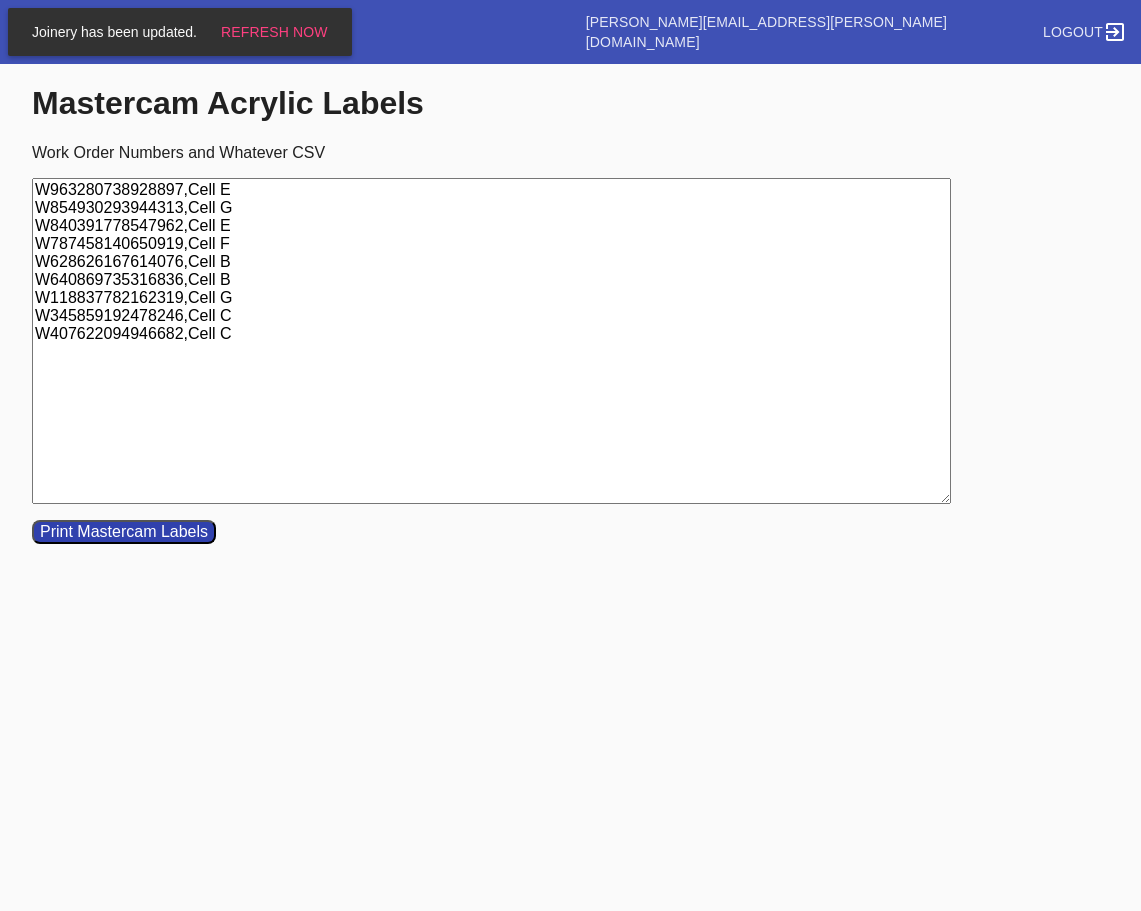 type on "W963280738928897,Cell E
W854930293944313,Cell G
W840391778547962,Cell E
W787458140650919,Cell F
W628626167614076,Cell B
W640869735316836,Cell B
W118837782162319,Cell G
W345859192478246,Cell C
W407622094946682,Cell C" 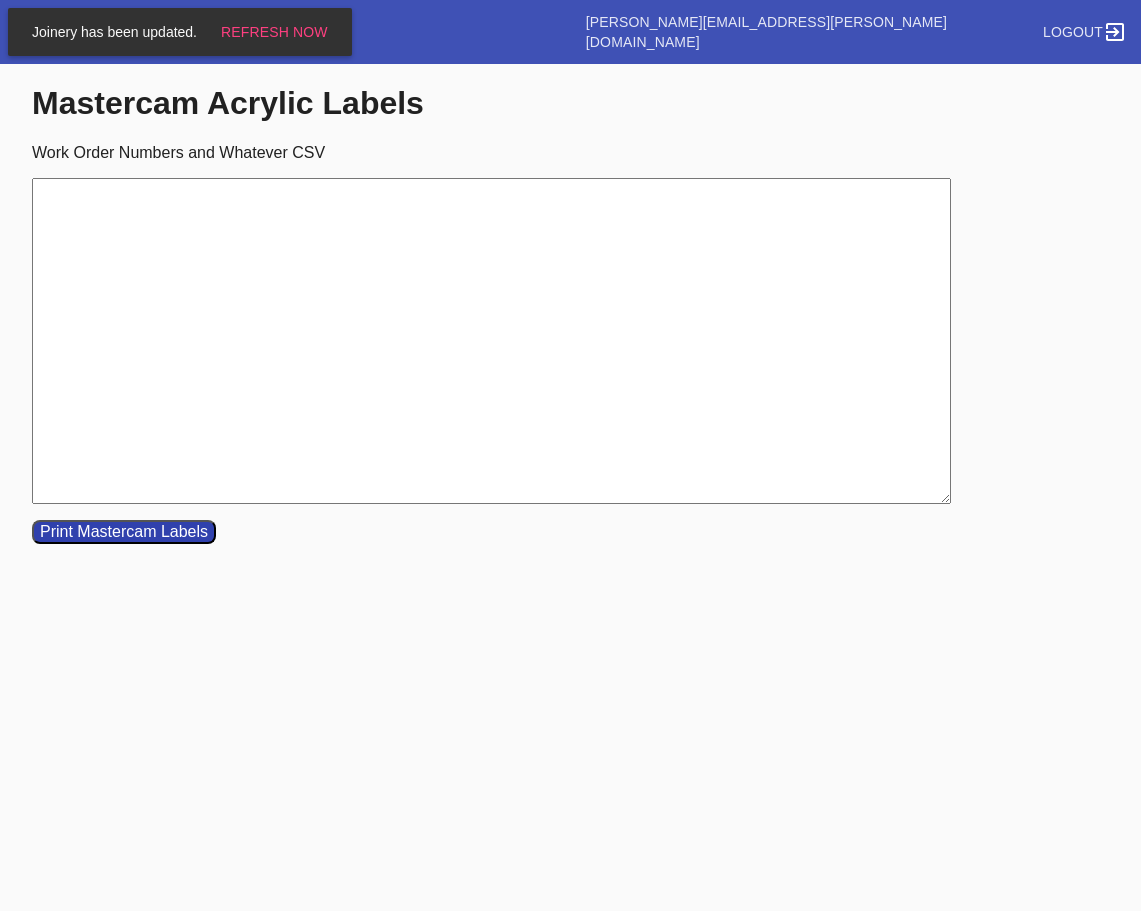 paste on "W222771221355105	Cell C" 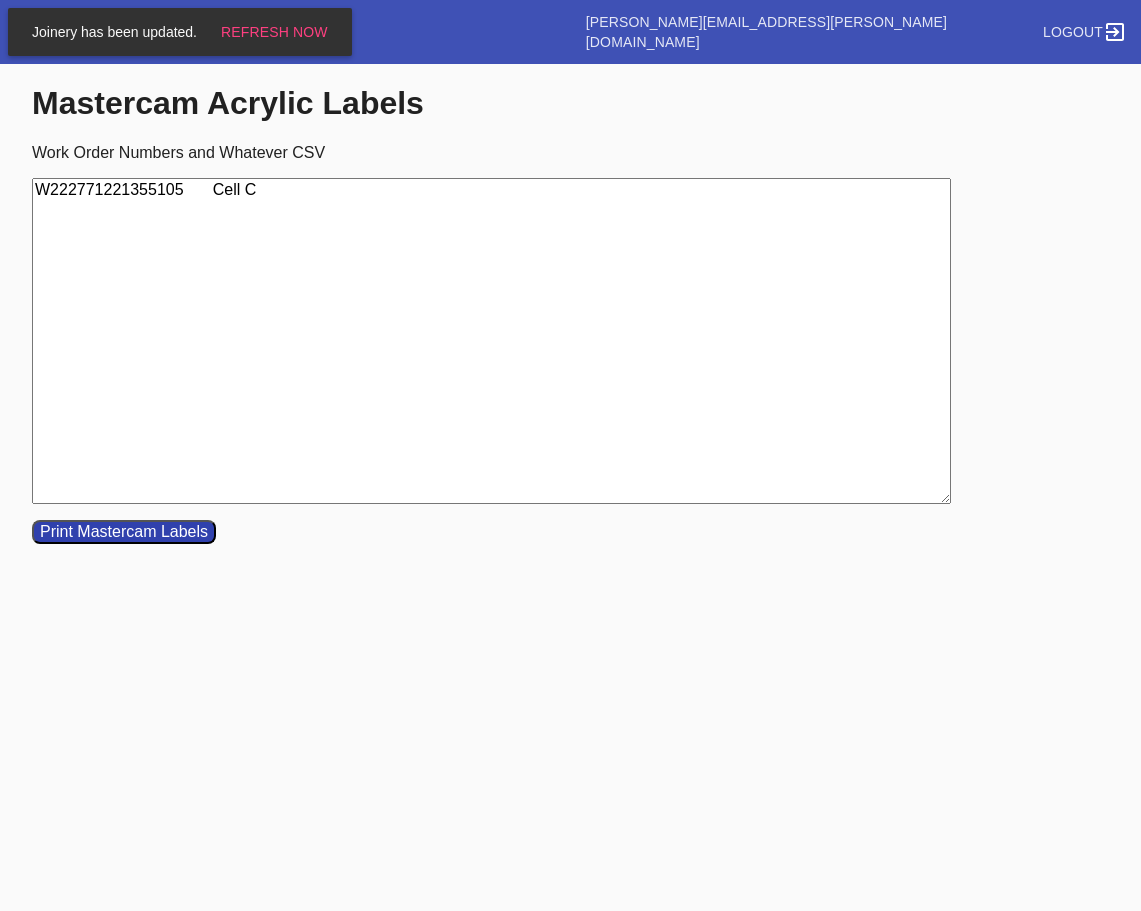 click on "W222771221355105	Cell C" at bounding box center [491, 341] 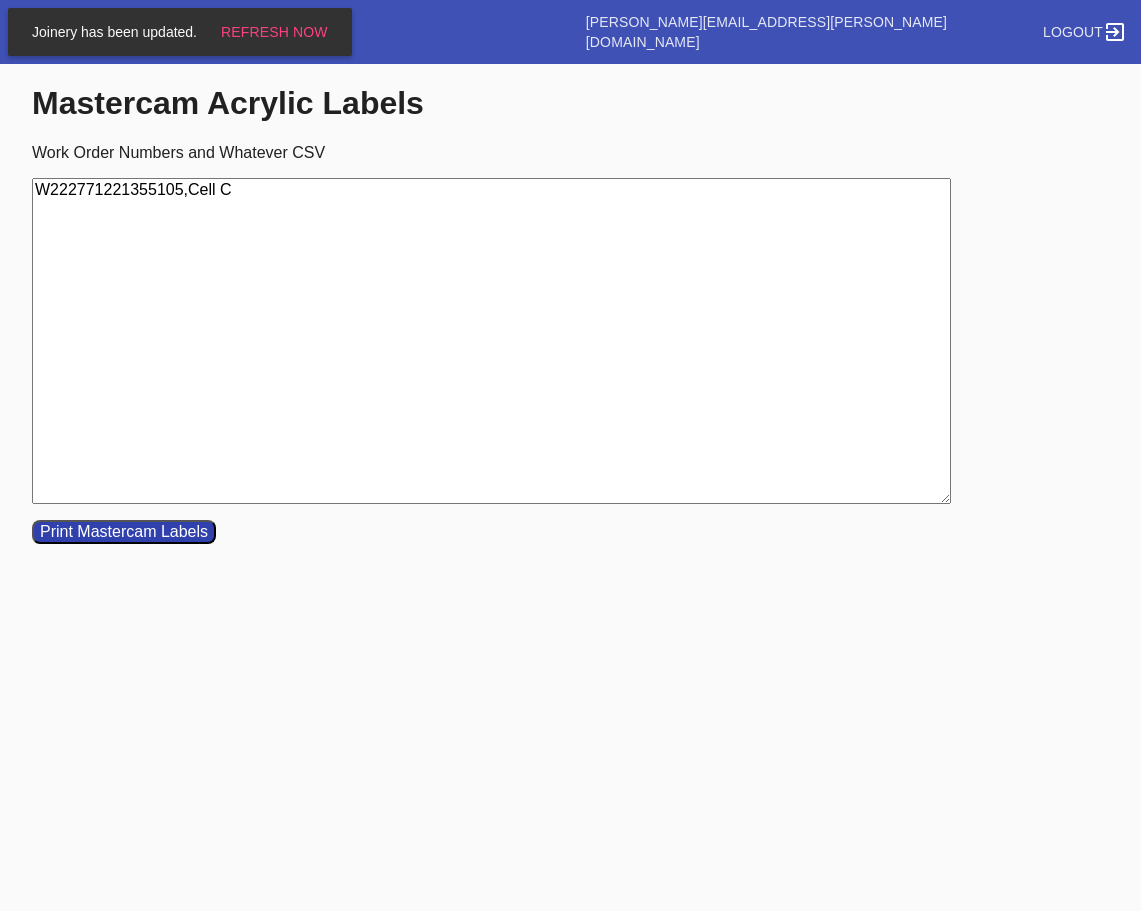 type on "W222771221355105,Cell C" 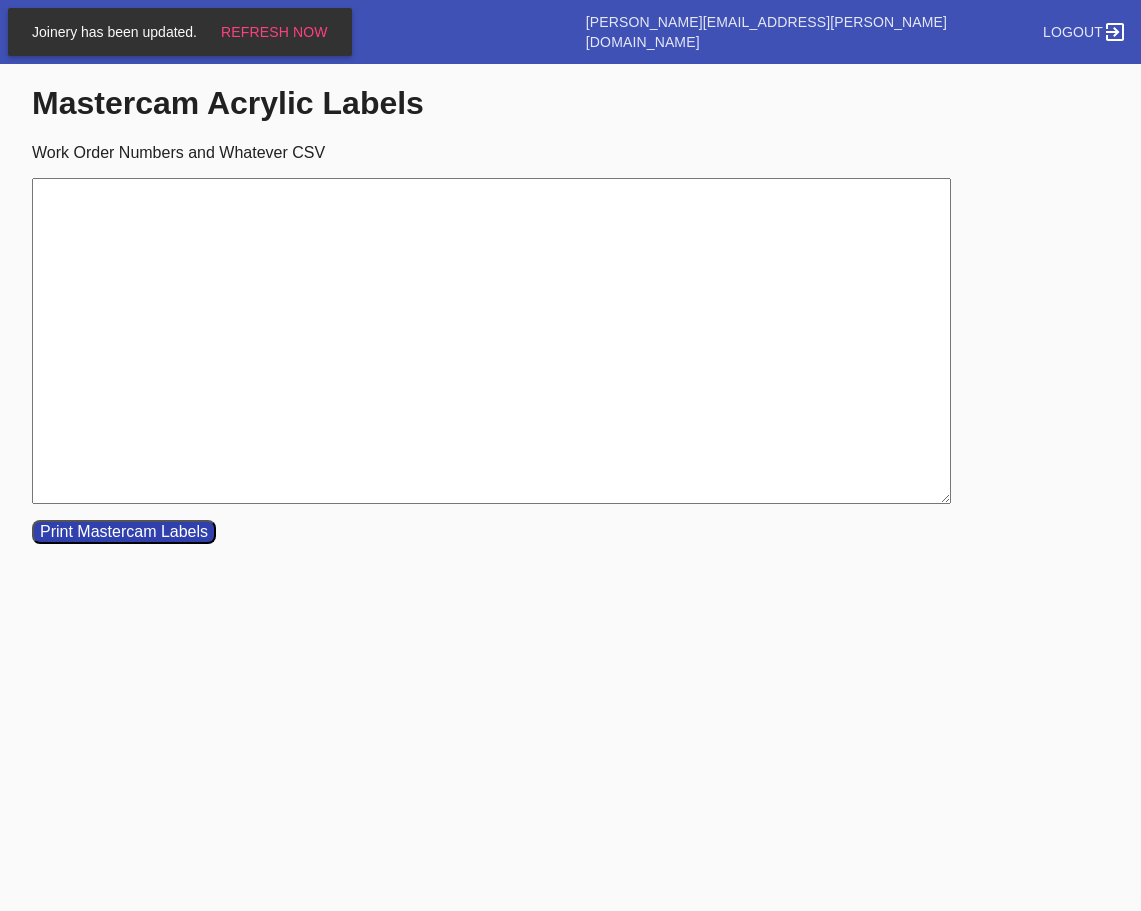 click on "Work Order Numbers and Whatever CSV" at bounding box center (491, 341) 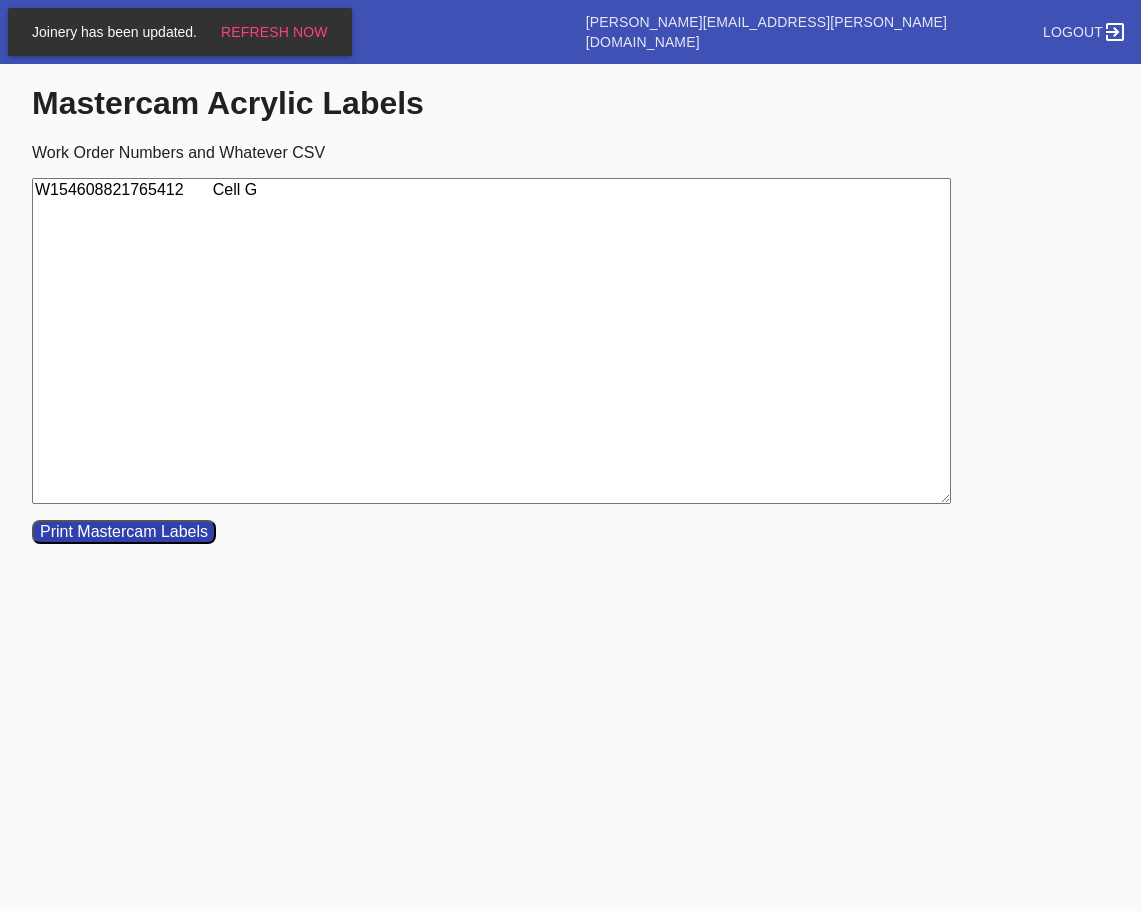 click on "W154608821765412	Cell G" at bounding box center (491, 341) 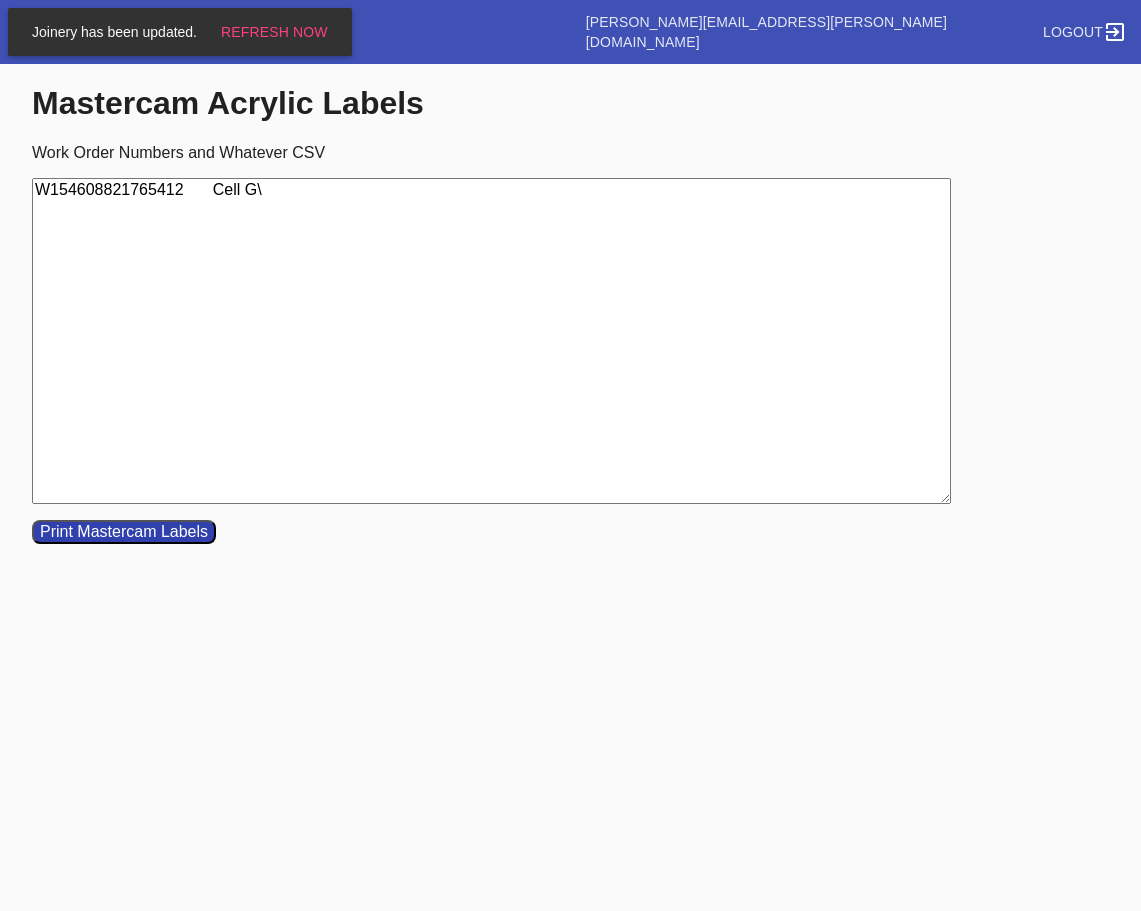 paste on "W694217654524964	Cell F" 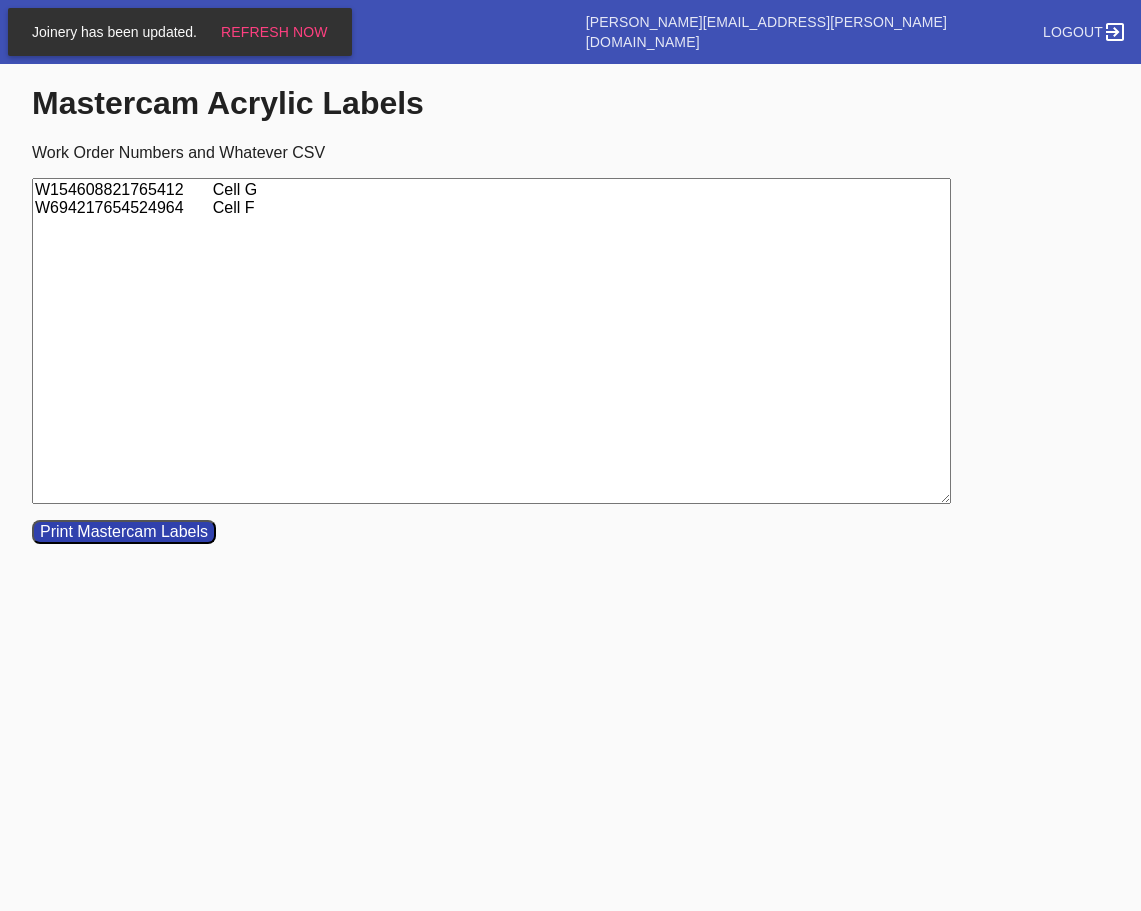 click on "W154608821765412	Cell G
W694217654524964	Cell F" at bounding box center [491, 341] 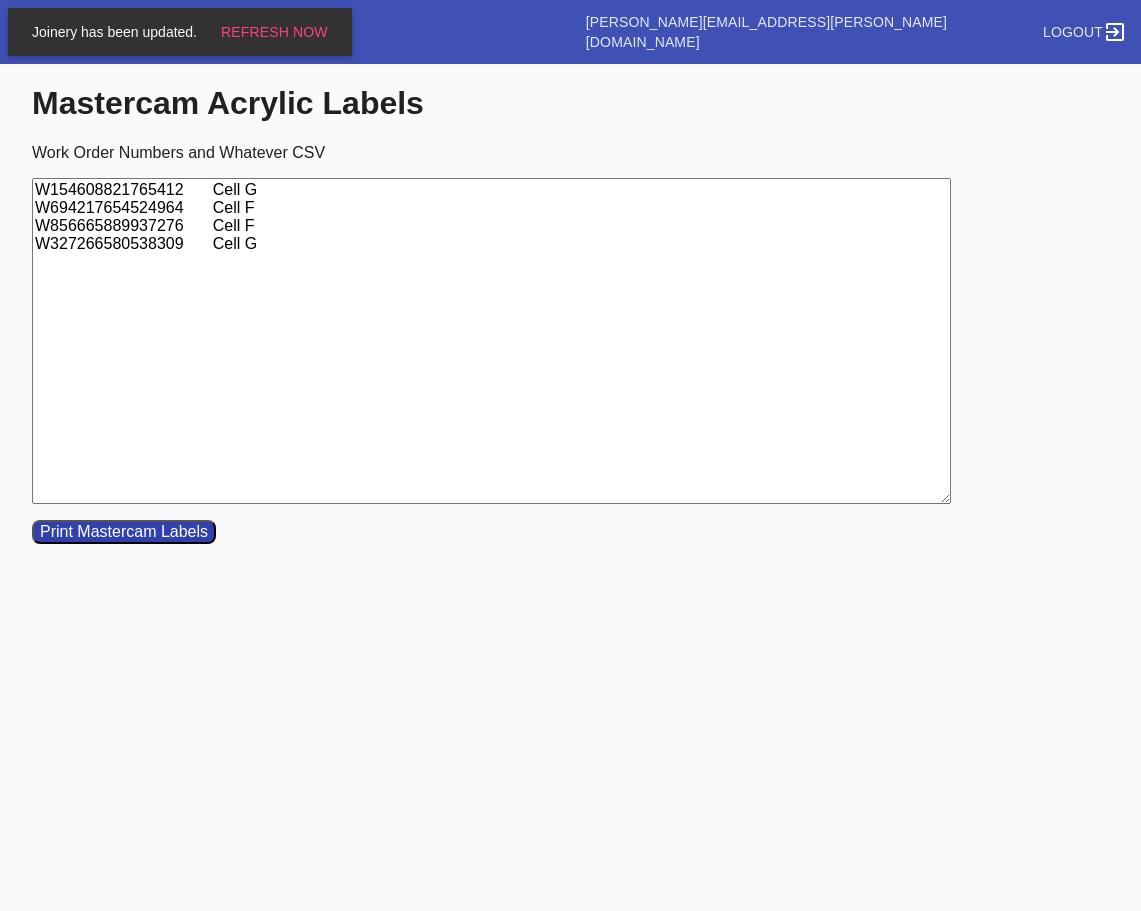 click on "W154608821765412	Cell G
W694217654524964	Cell F
W856665889937276	Cell F
W327266580538309	Cell G" at bounding box center (491, 341) 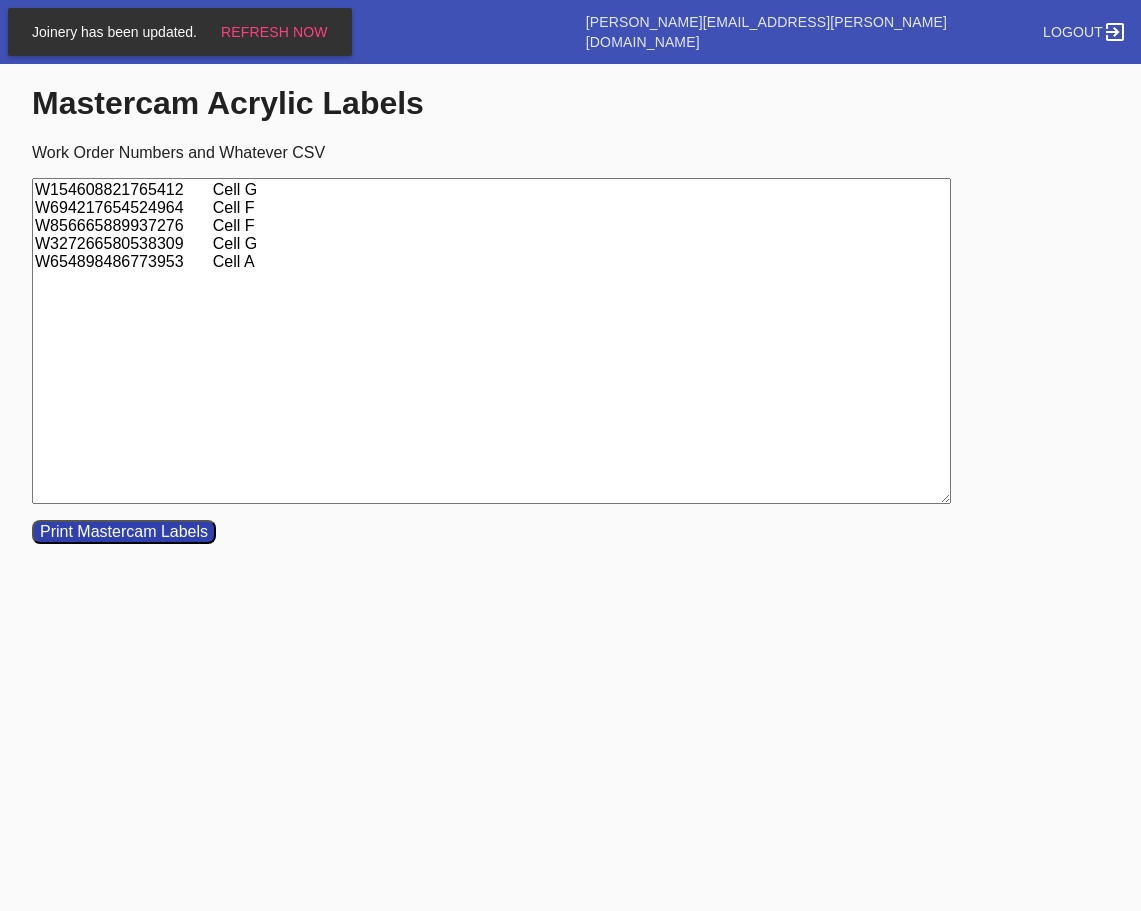click on "W154608821765412	Cell G
W694217654524964	Cell F
W856665889937276	Cell F
W327266580538309	Cell G
W654898486773953	Cell A" at bounding box center (491, 341) 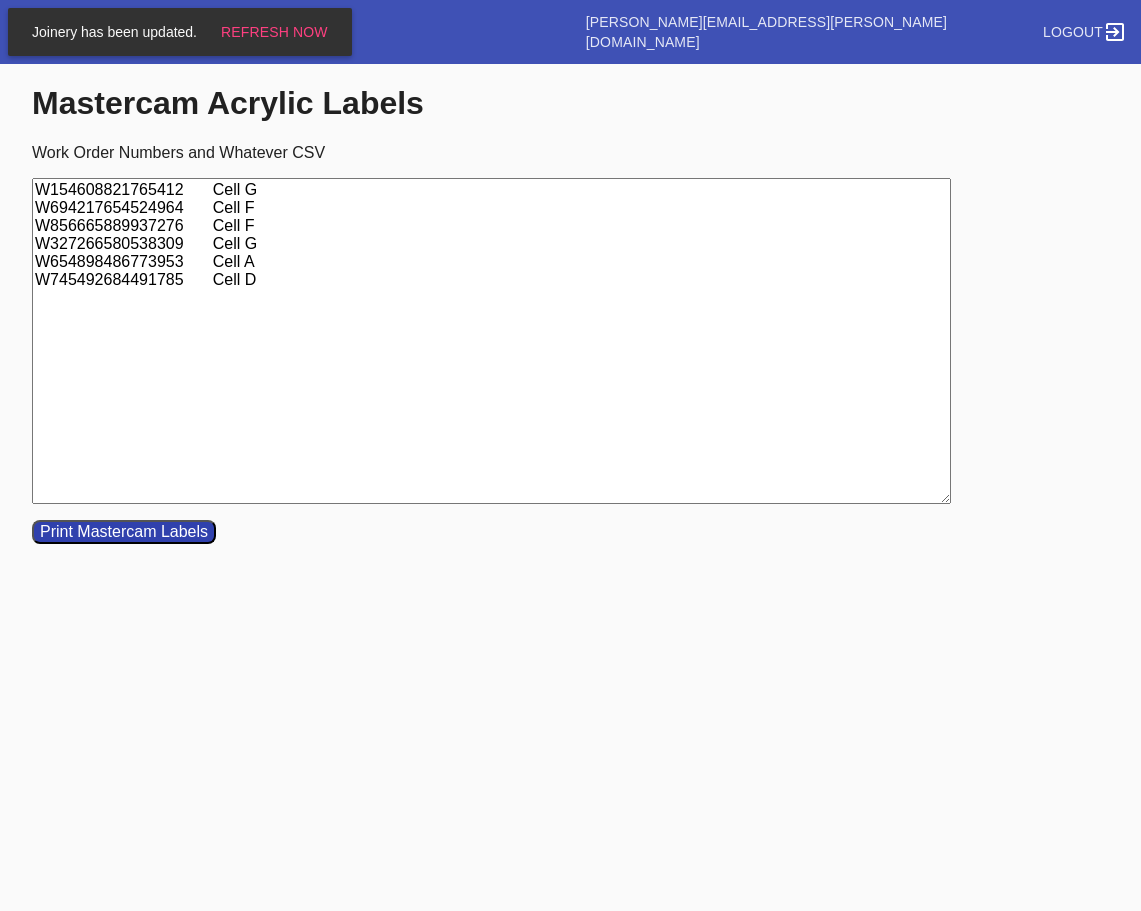 click on "W154608821765412	Cell G
W694217654524964	Cell F
W856665889937276	Cell F
W327266580538309	Cell G
W654898486773953	Cell A
W745492684491785	Cell D" at bounding box center (491, 341) 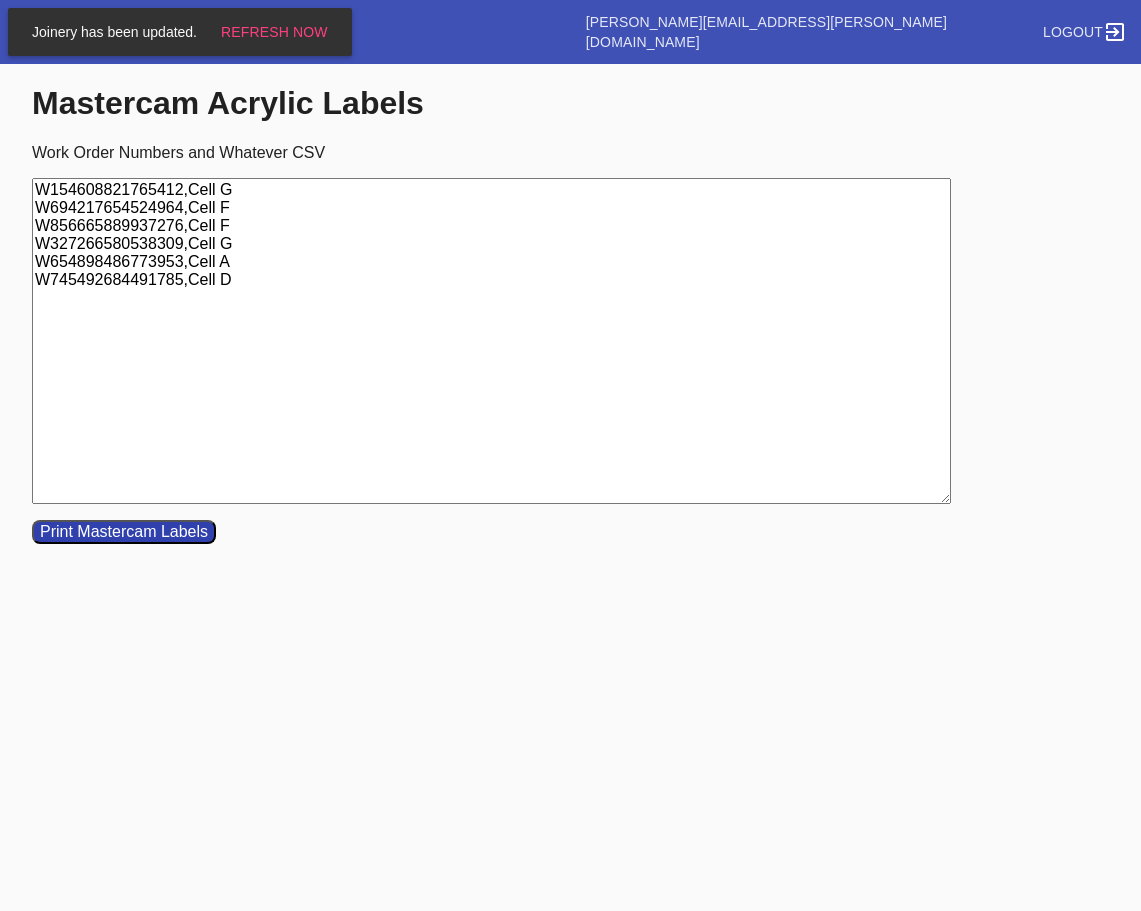 type on "W154608821765412,Cell G
W694217654524964,Cell F
W856665889937276,Cell F
W327266580538309,Cell G
W654898486773953,Cell A
W745492684491785,Cell D" 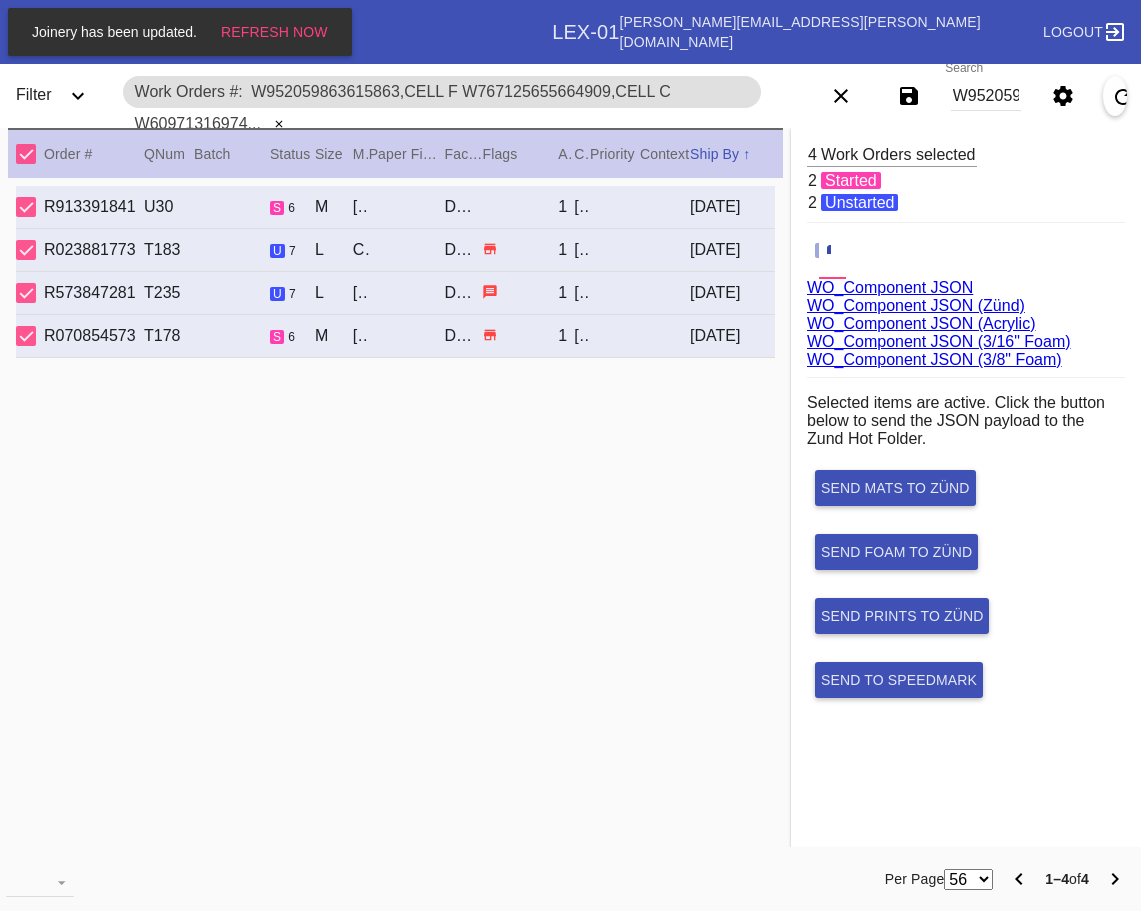 scroll, scrollTop: 0, scrollLeft: 0, axis: both 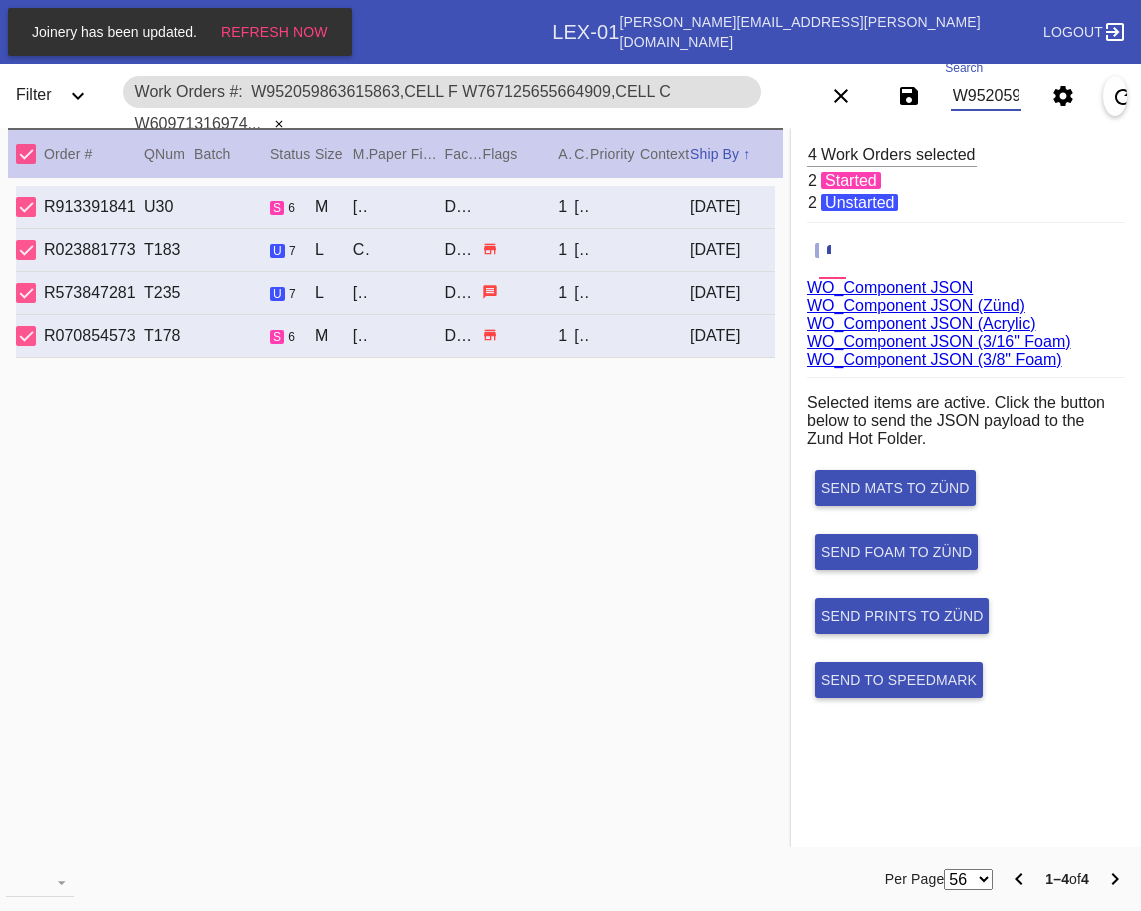 click on "W952059863615863,Cell F W767125655664909,Cell C W609713169749826,Cell H W207557059582058,Cell H" at bounding box center [986, 96] 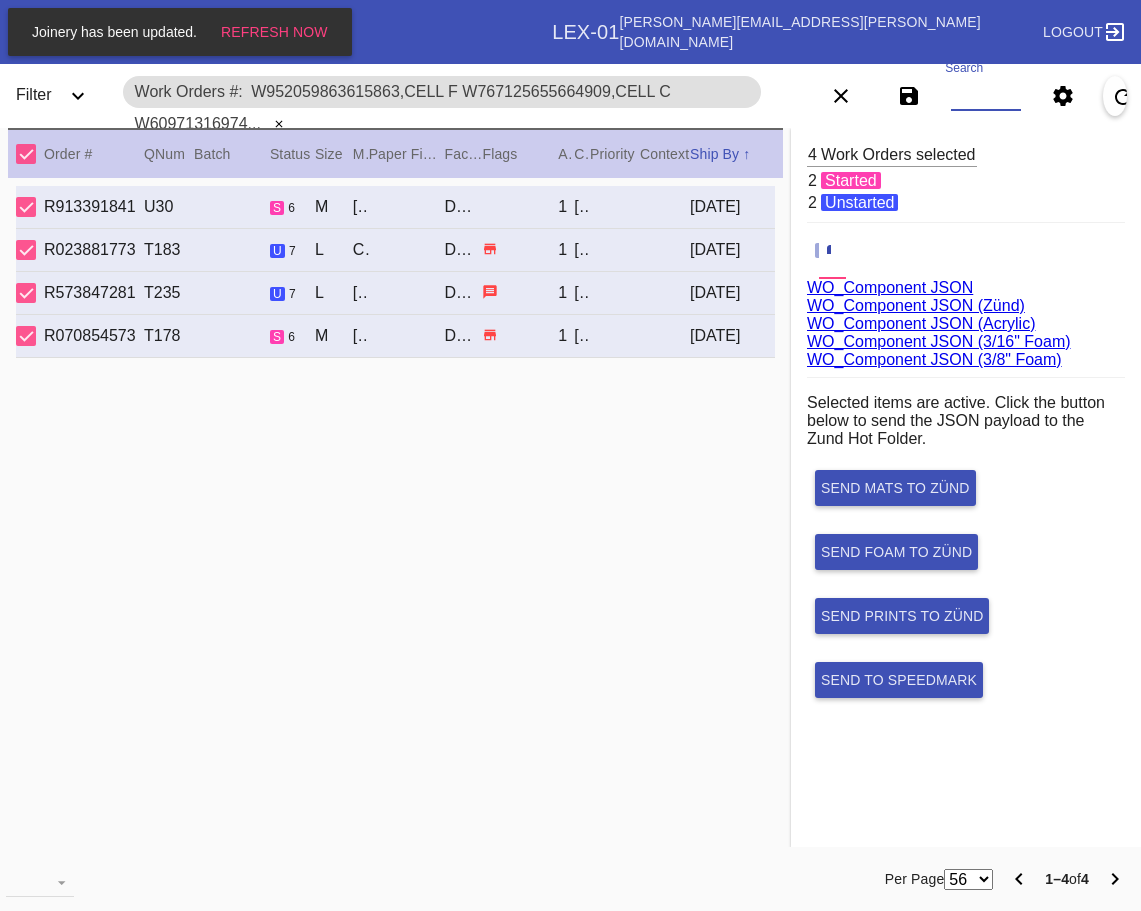 paste on "W993778170821568,Cell F W407622094946682,Cell C W278542530262583,Cell F W704364553039315,Cell E W875789499950019,Cell C W327092695116678,Cell C" 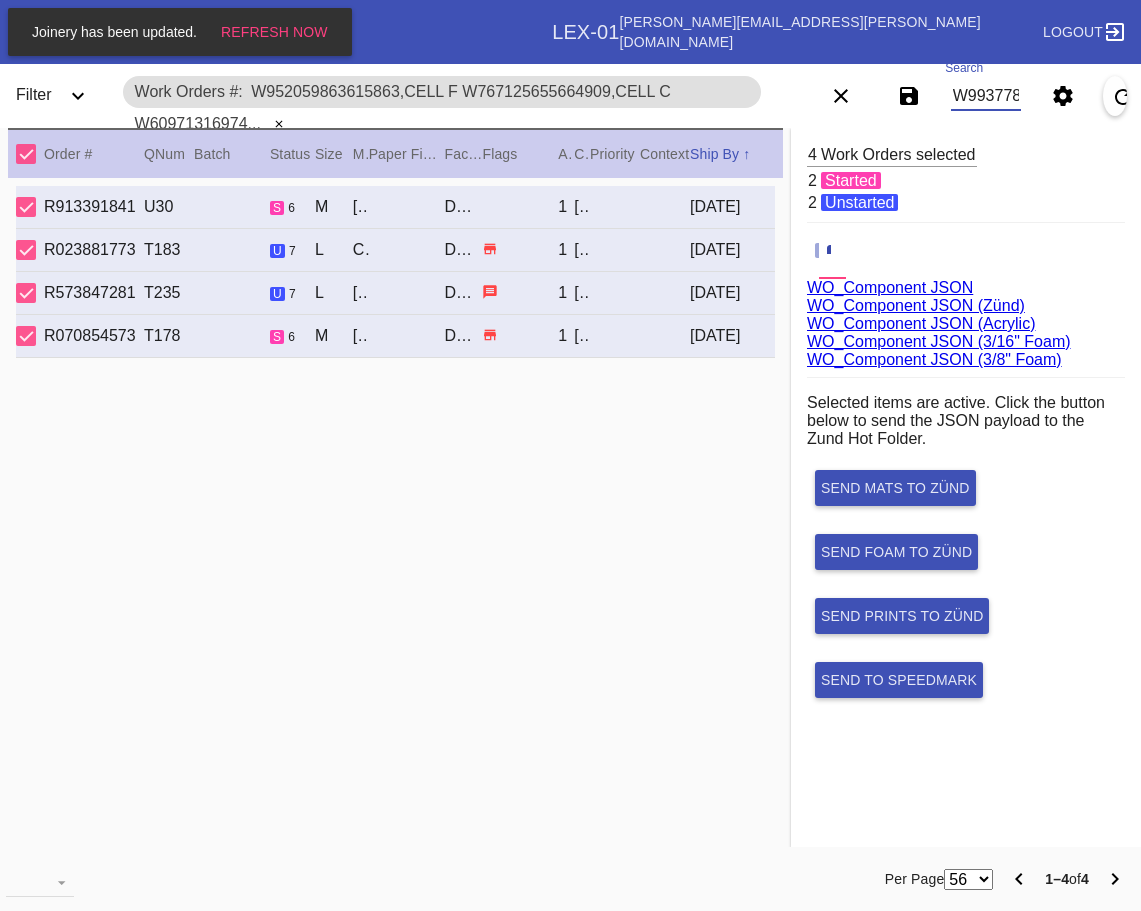 scroll, scrollTop: 0, scrollLeft: 1130, axis: horizontal 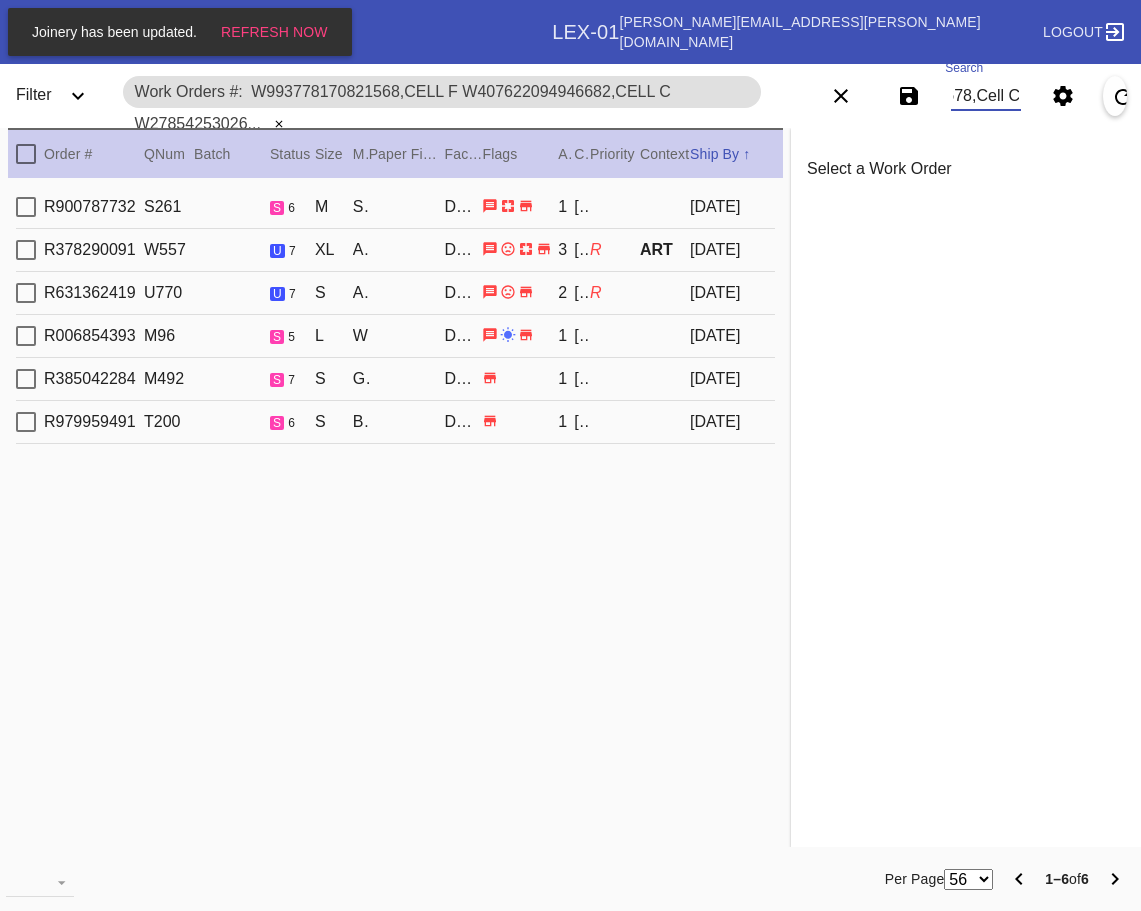 type on "W993778170821568,Cell F W407622094946682,Cell C W278542530262583,Cell F W704364553039315,Cell E W875789499950019,Cell C W327092695116678,Cell C" 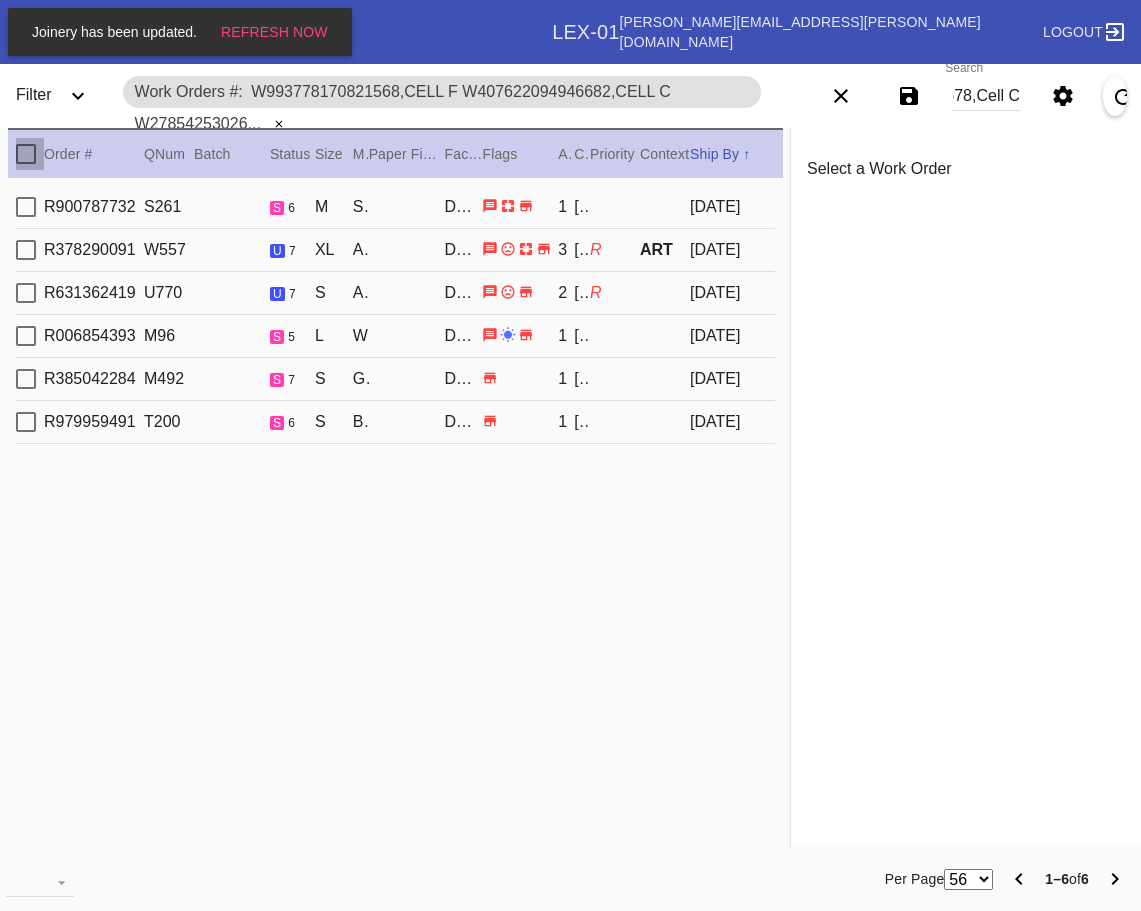 drag, startPoint x: 30, startPoint y: 157, endPoint x: 57, endPoint y: 157, distance: 27 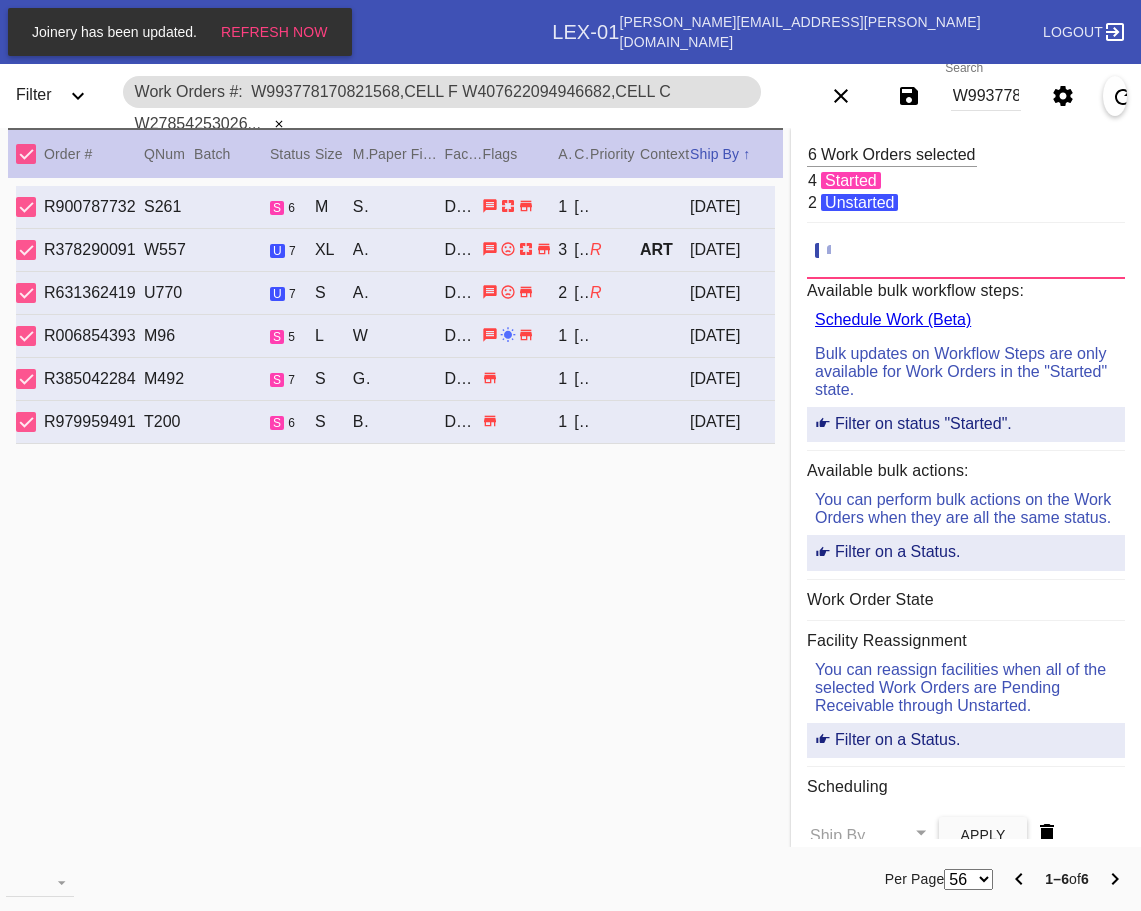 click at bounding box center [26, 336] 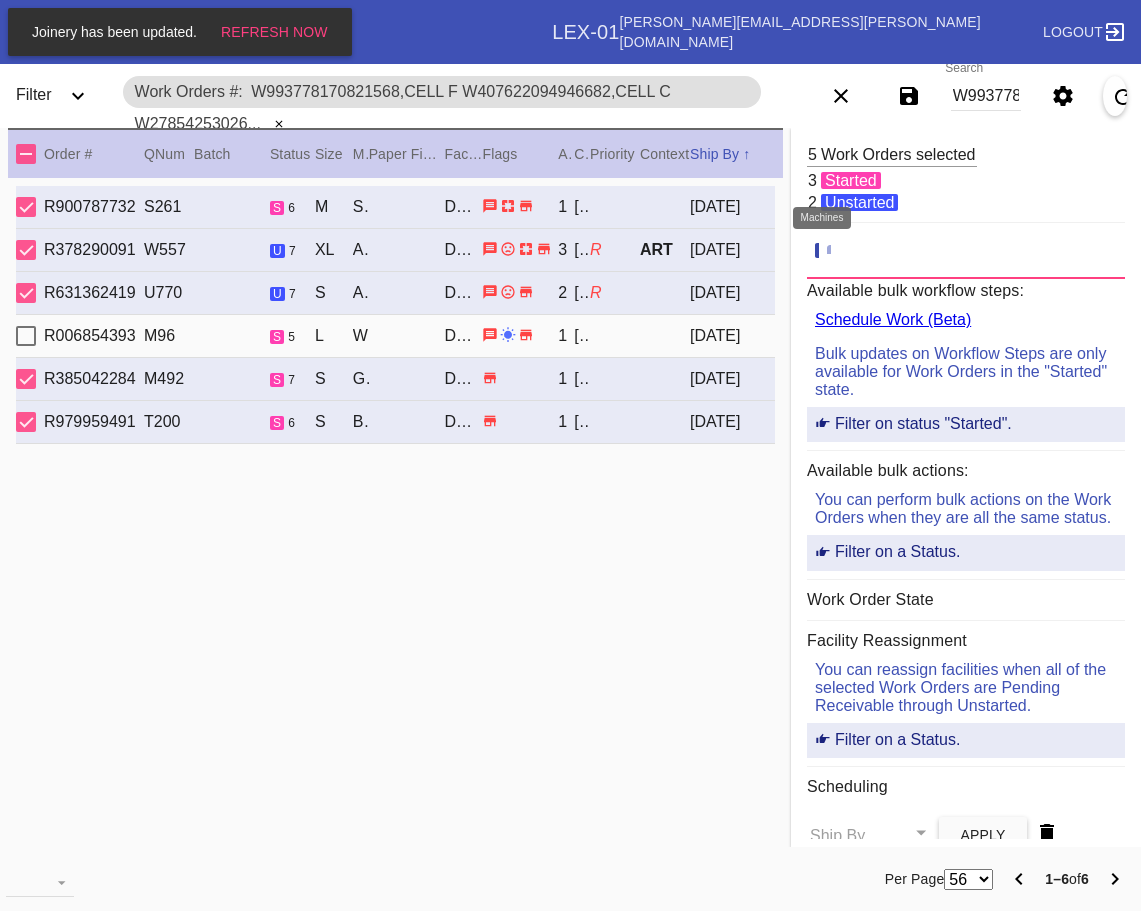 click 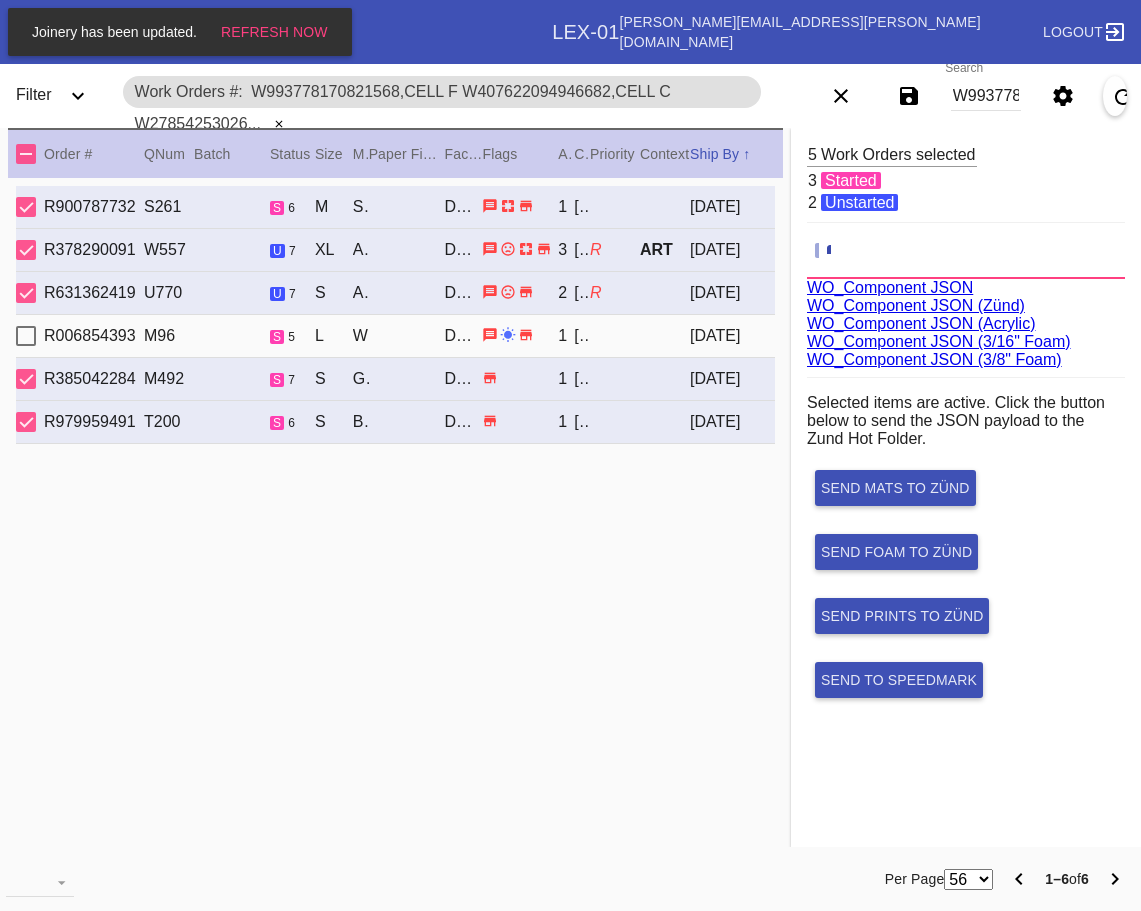 scroll, scrollTop: 75, scrollLeft: 0, axis: vertical 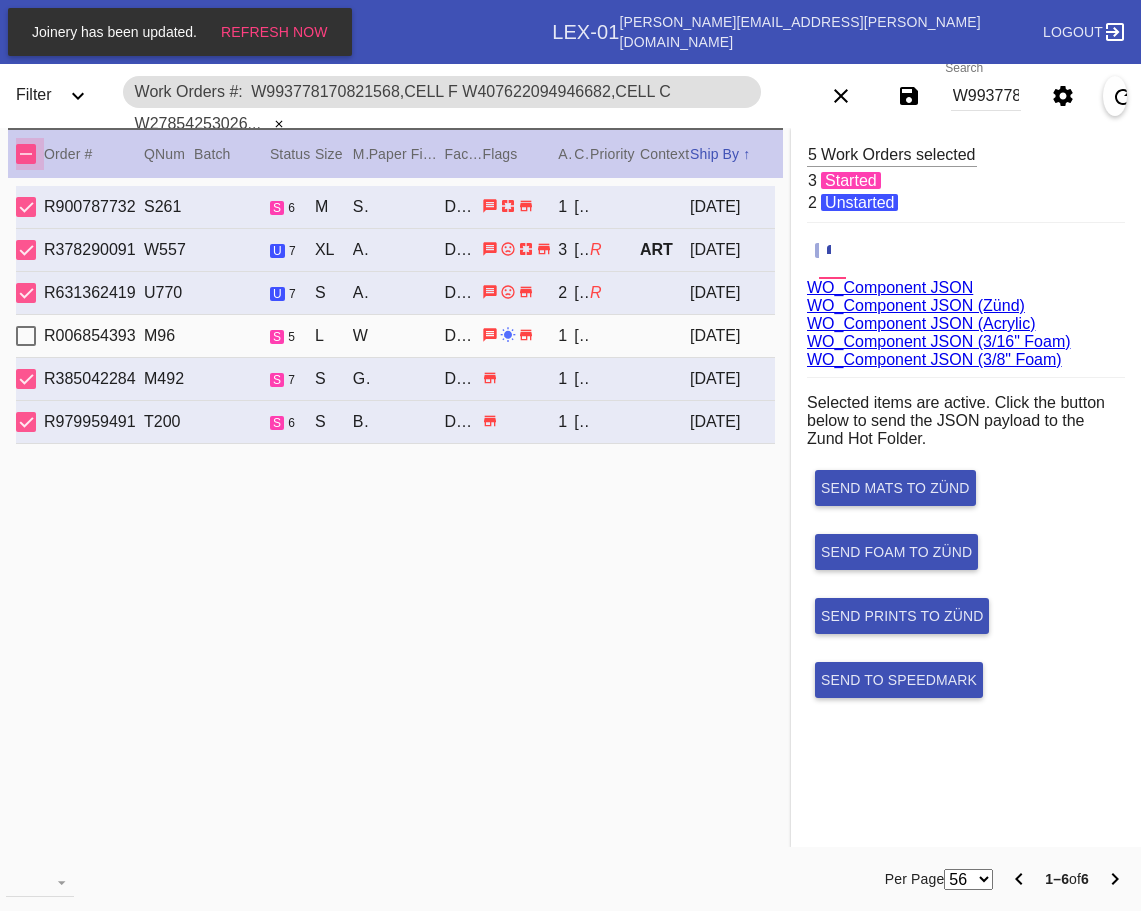 click at bounding box center [26, 154] 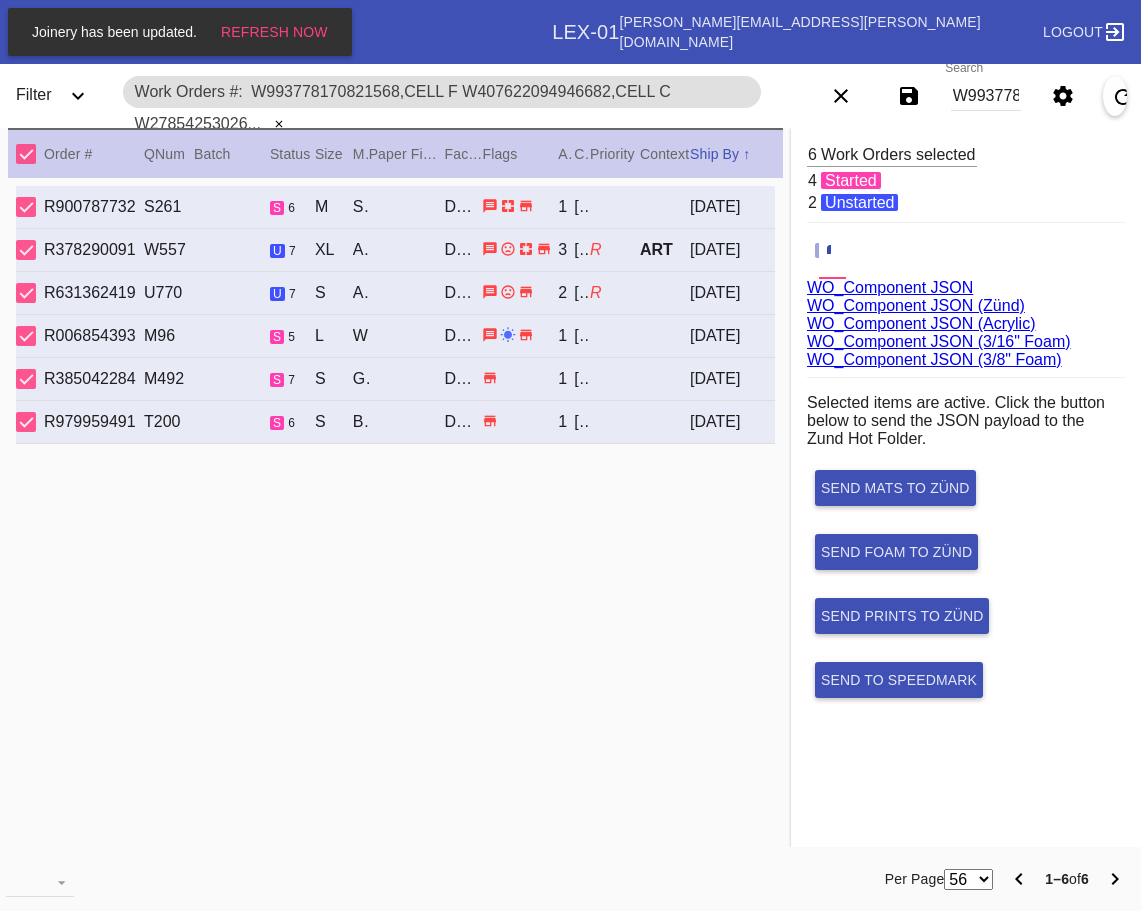 click at bounding box center [26, 154] 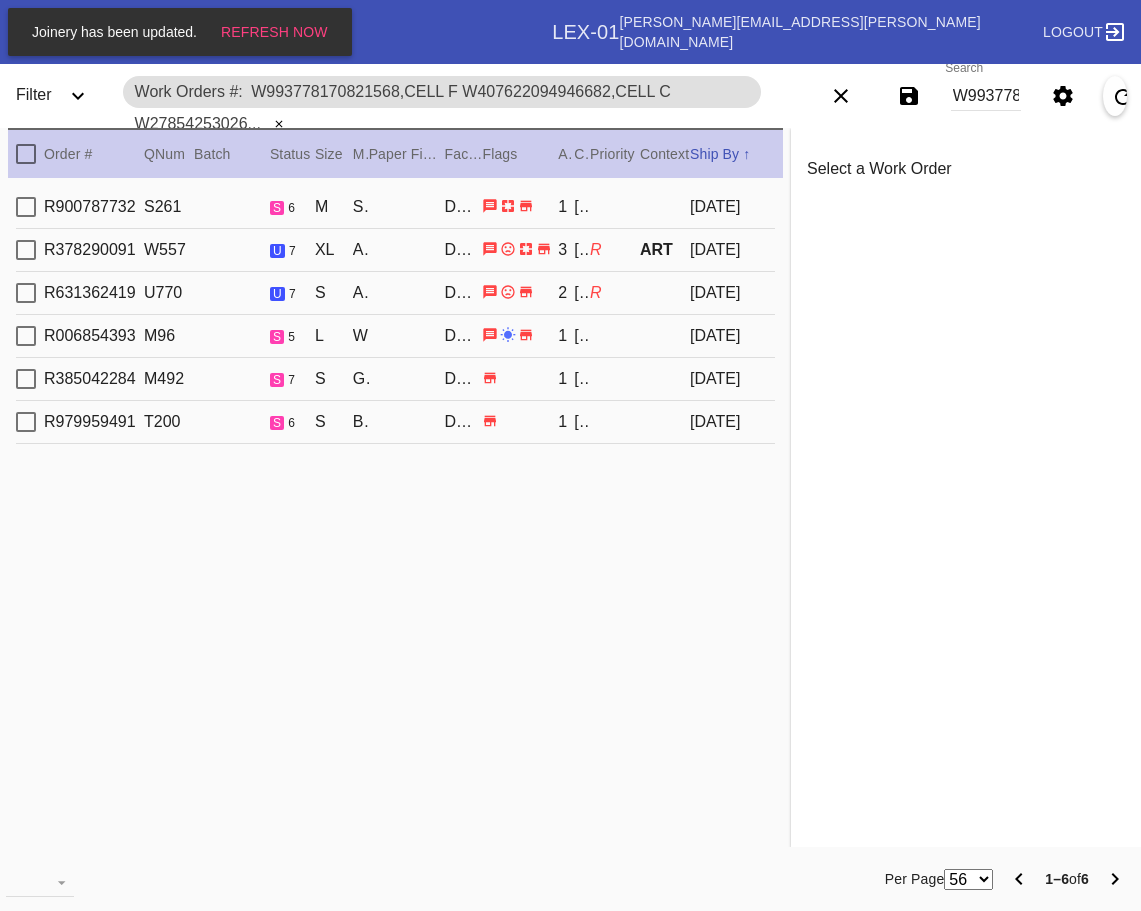 click on "R900787732 S261 s   6 M Somerset / White DCA-05 1 [PERSON_NAME]
[DATE] R378290091 W557 u   7 XL Agra / White DCA-05 3 [PERSON_NAME]
R
ART [DATE] R631362419 U770 u   7 S Agra / Royal Blue DCA-05 2 [PERSON_NAME]
R
[DATE] R006854393 M96 s   5 L Wellington / Off-White With Black Core DCA-05 1 [PERSON_NAME]
[DATE] R385042284 M492 s   7 S Giza / Off-White DCA-05 1 [PERSON_NAME]
[DATE] R979959491 T200 s   6 S Black Walnut Mini / Sage - Linen DCA-05 1 [PERSON_NAME]
[DATE]" at bounding box center (395, 509) 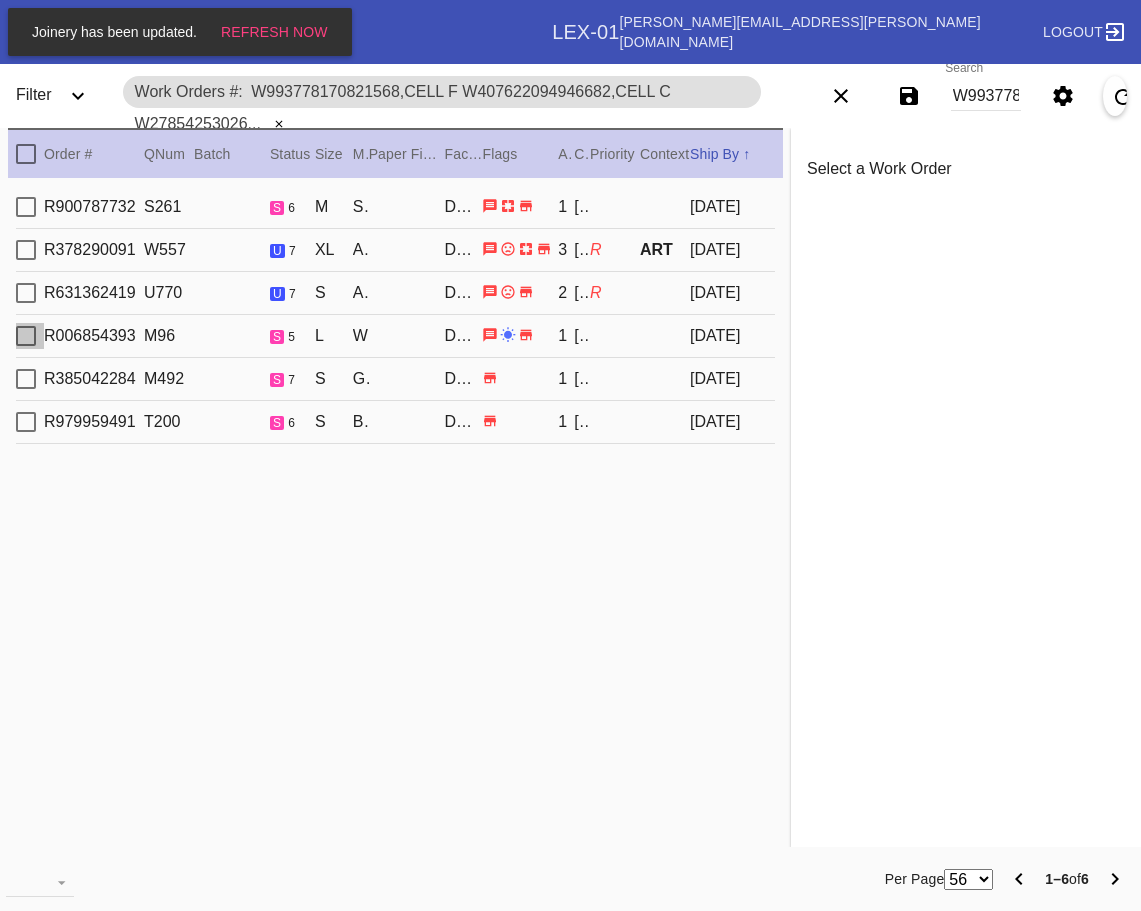 drag, startPoint x: 21, startPoint y: 337, endPoint x: 46, endPoint y: 333, distance: 25.317978 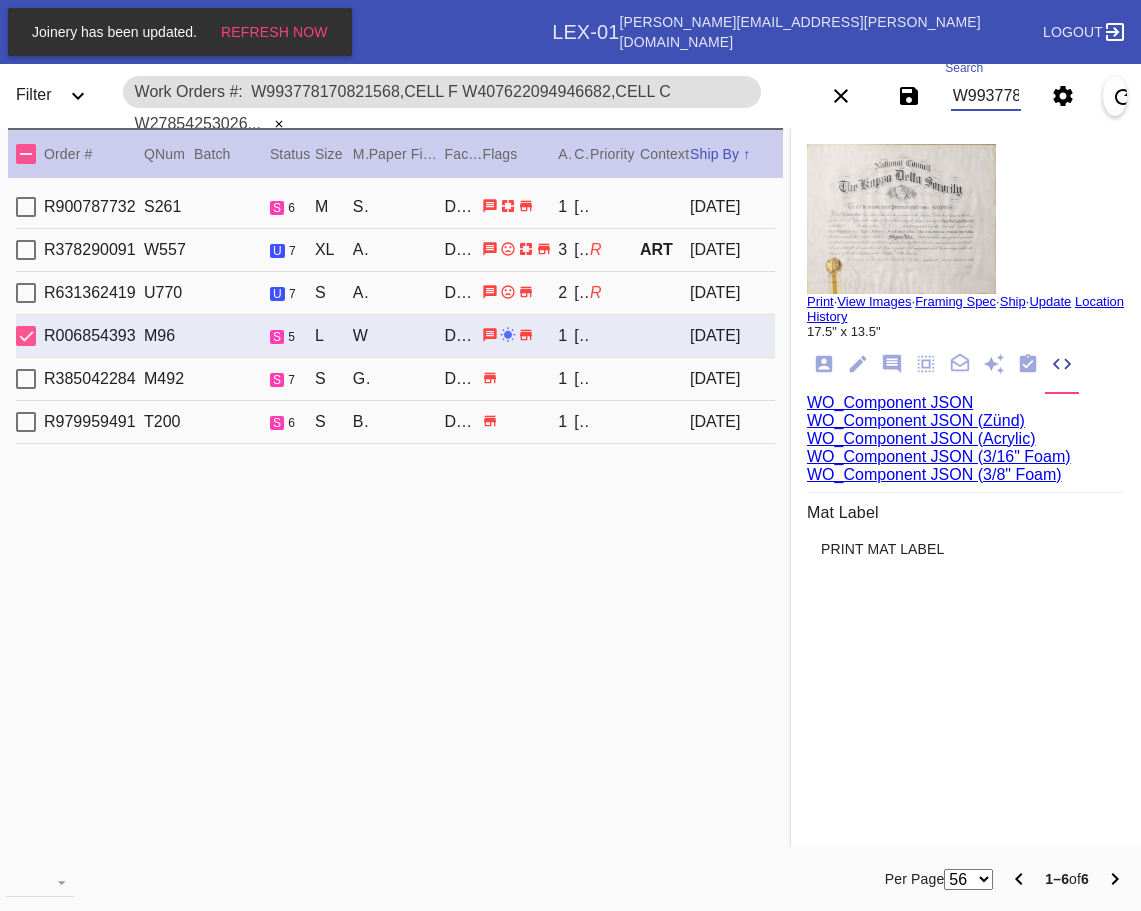 click on "W993778170821568,Cell F W407622094946682,Cell C W278542530262583,Cell F W704364553039315,Cell E W875789499950019,Cell C W327092695116678,Cell C" at bounding box center (986, 96) 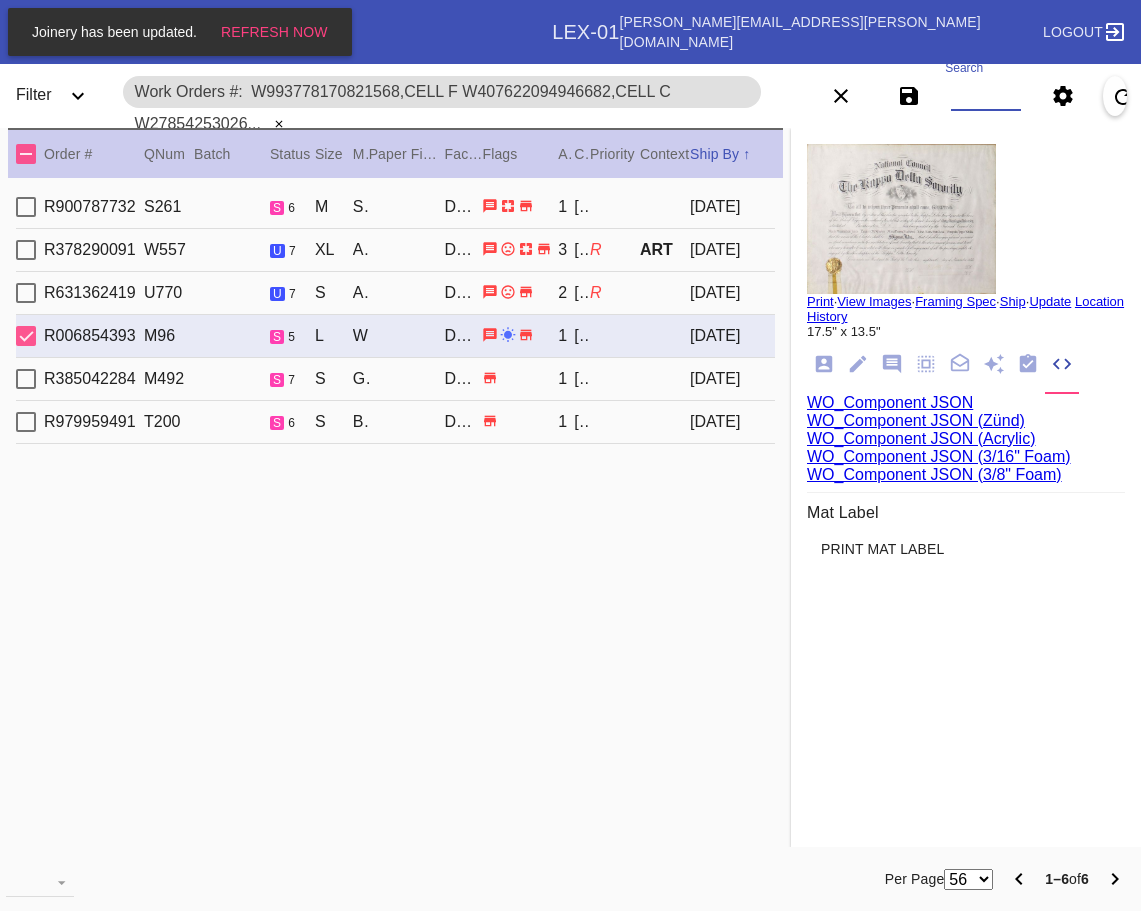 paste on "W963280738928897,Cell E W854930293944313,Cell G W840391778547962,Cell E W787458140650919,Cell F W628626167614076,Cell B W640869735316836,Cell B W118837782162319,Cell G W345859192478246,Cell C W407622094946682,Cell C" 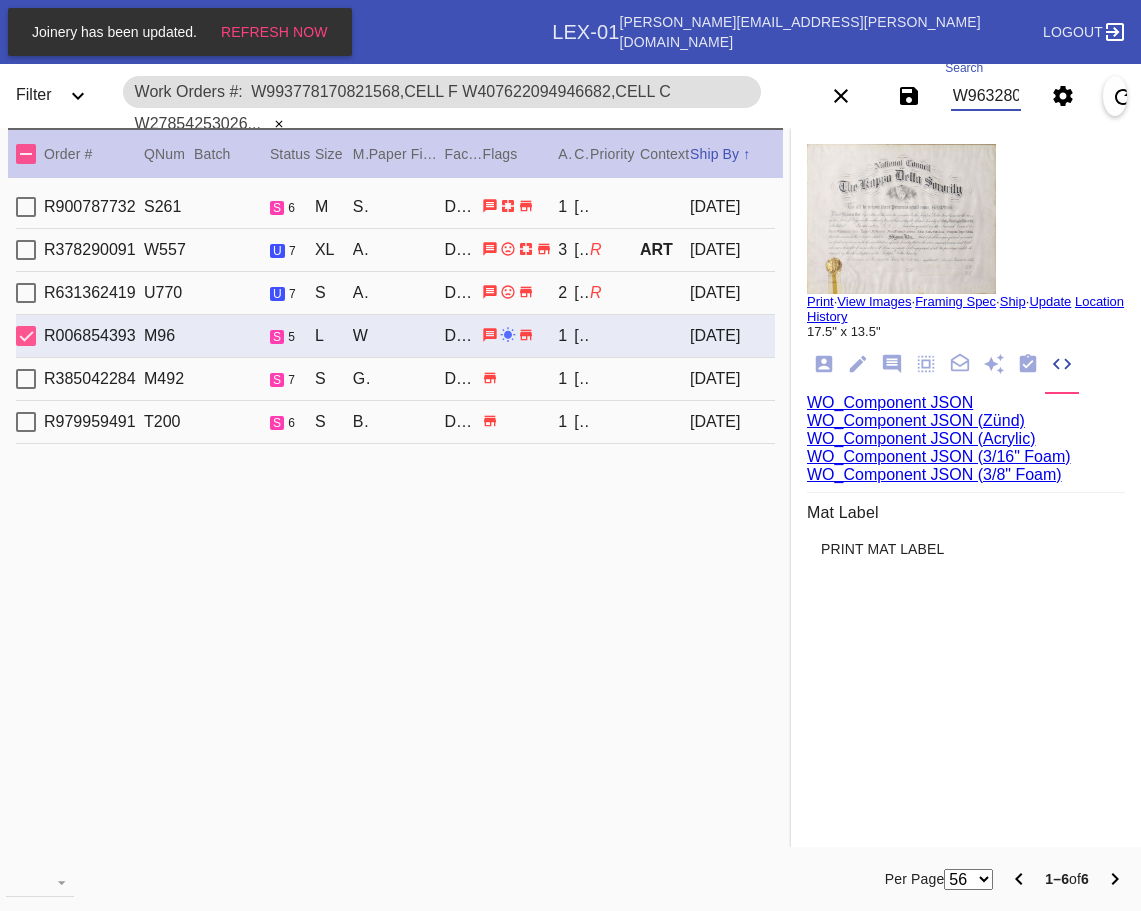 scroll, scrollTop: 0, scrollLeft: 1734, axis: horizontal 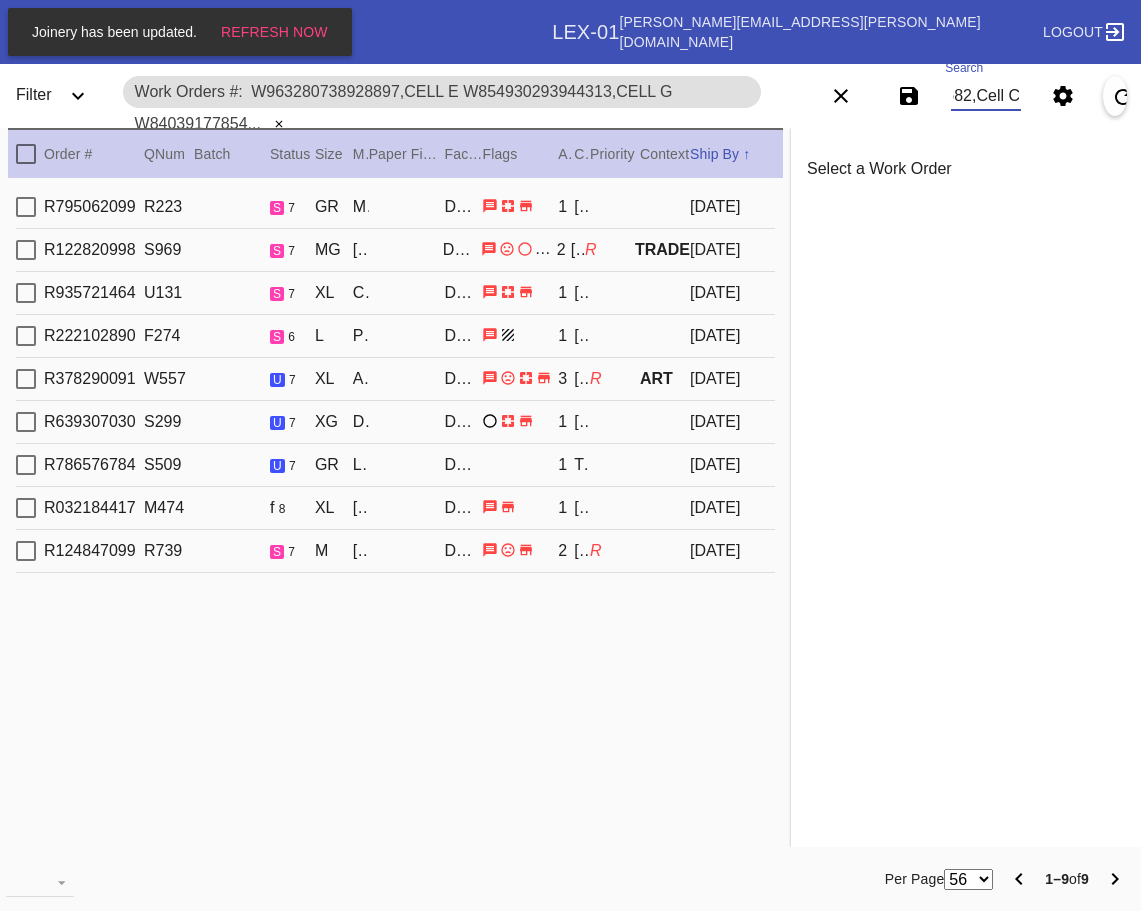 type on "W963280738928897,Cell E W854930293944313,Cell G W840391778547962,Cell E W787458140650919,Cell F W628626167614076,Cell B W640869735316836,Cell B W118837782162319,Cell G W345859192478246,Cell C W407622094946682,Cell C" 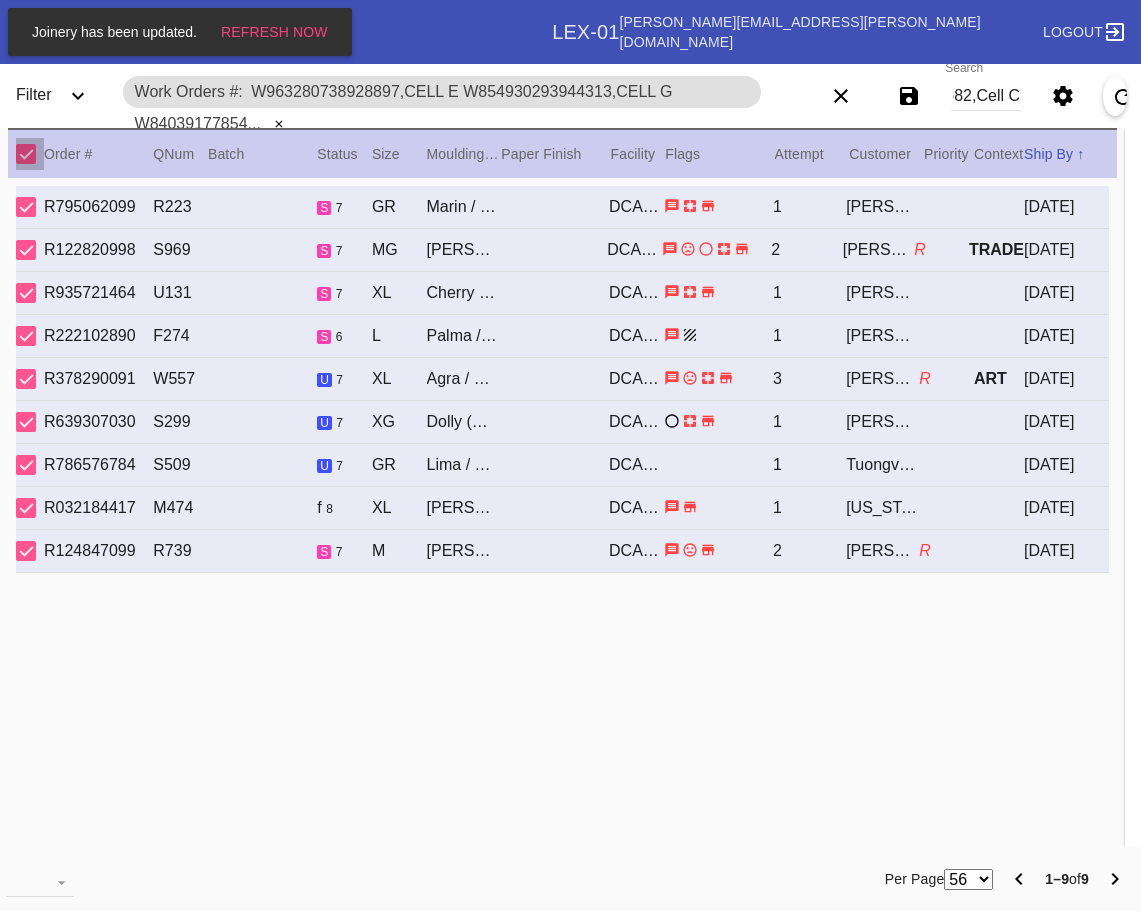 scroll, scrollTop: 0, scrollLeft: 0, axis: both 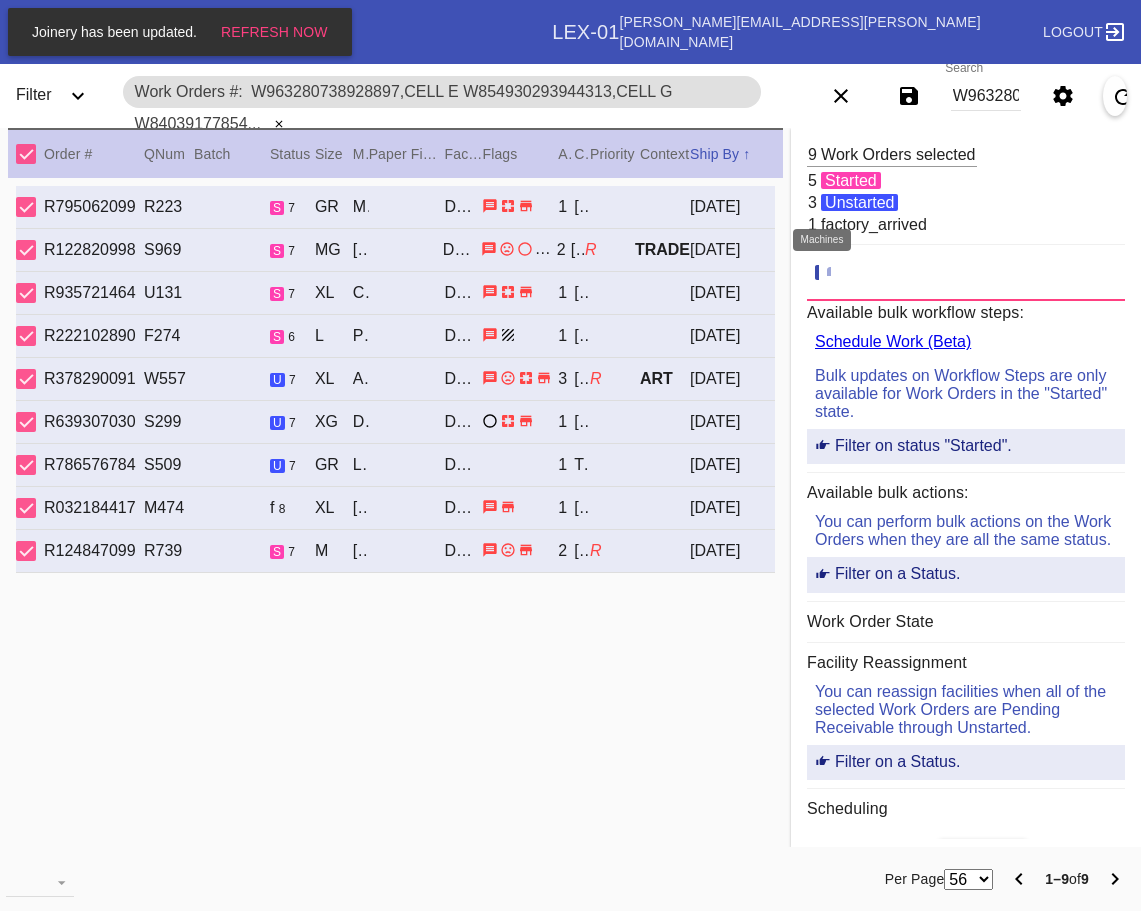 click 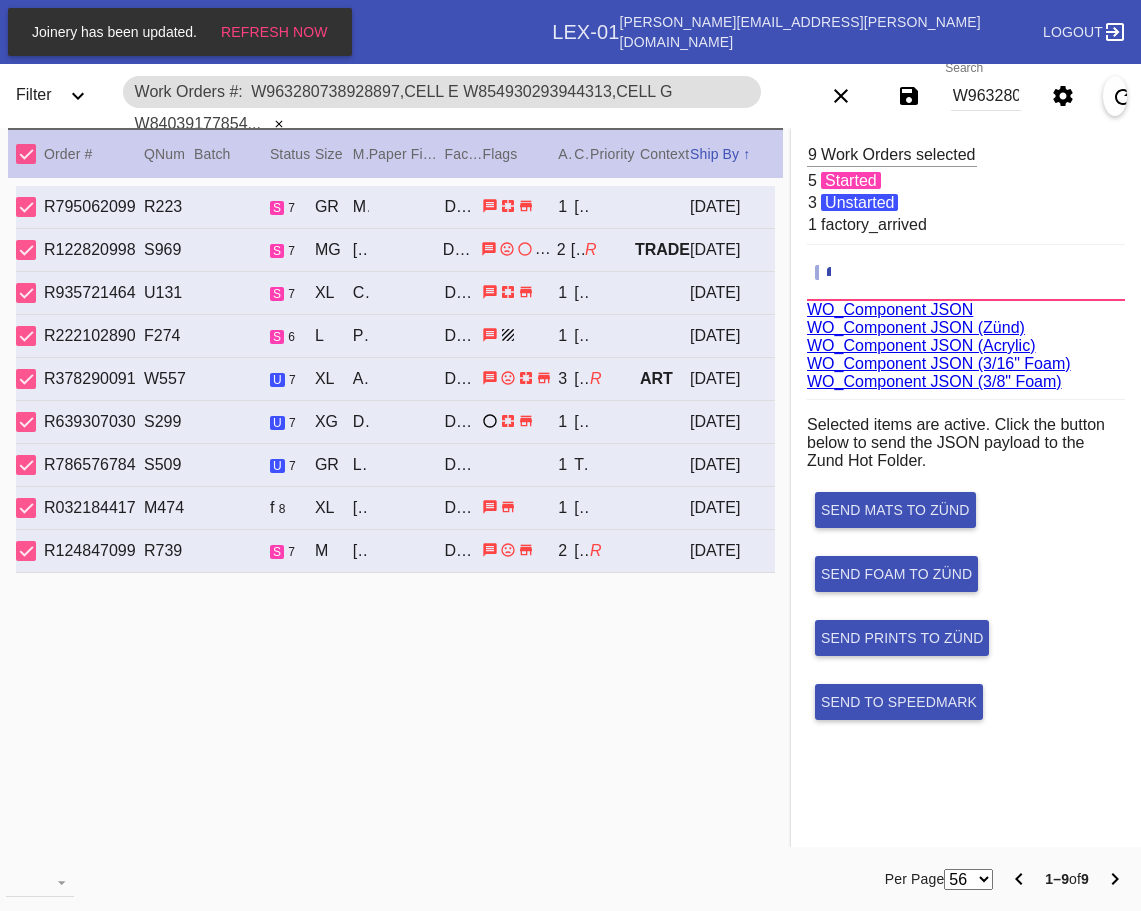 scroll, scrollTop: 75, scrollLeft: 0, axis: vertical 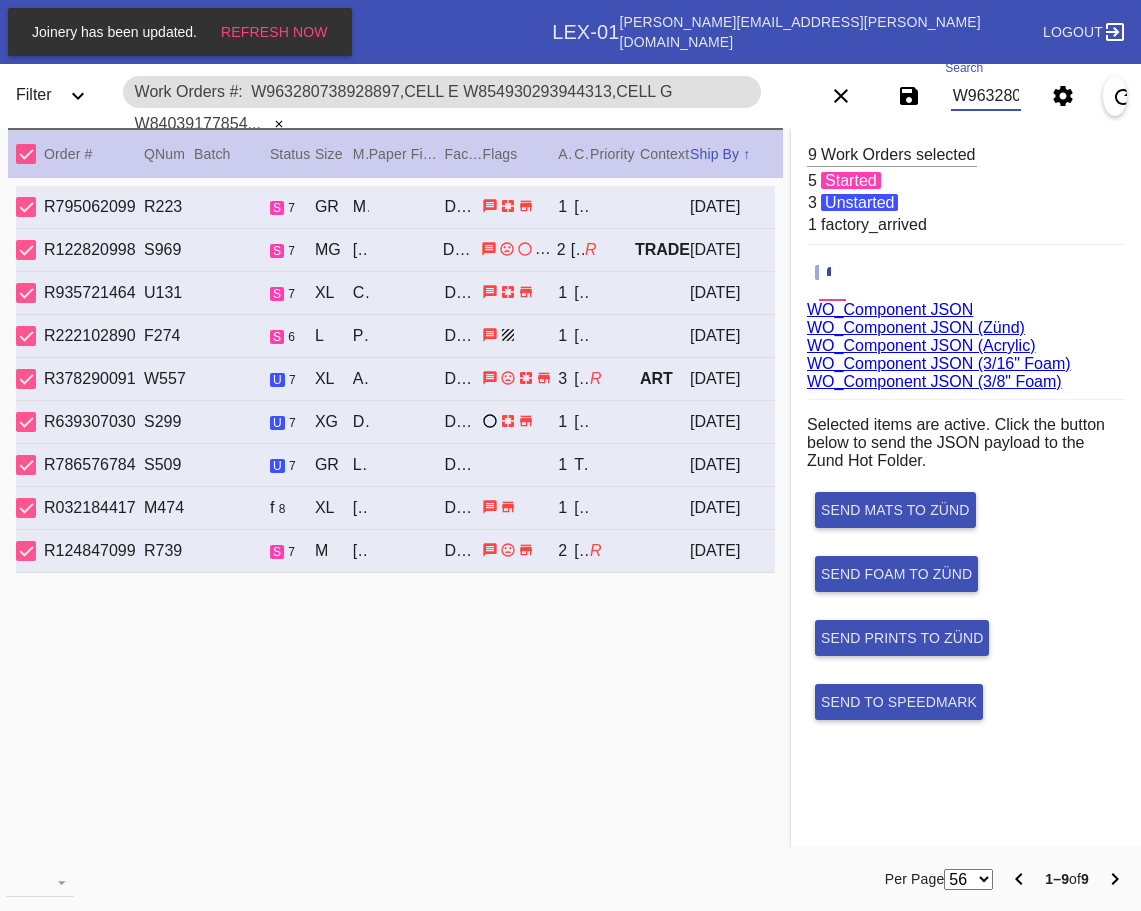 click on "W963280738928897,Cell E W854930293944313,Cell G W840391778547962,Cell E W787458140650919,Cell F W628626167614076,Cell B W640869735316836,Cell B W118837782162319,Cell G W345859192478246,Cell C W407622094946682,Cell C" at bounding box center [986, 96] 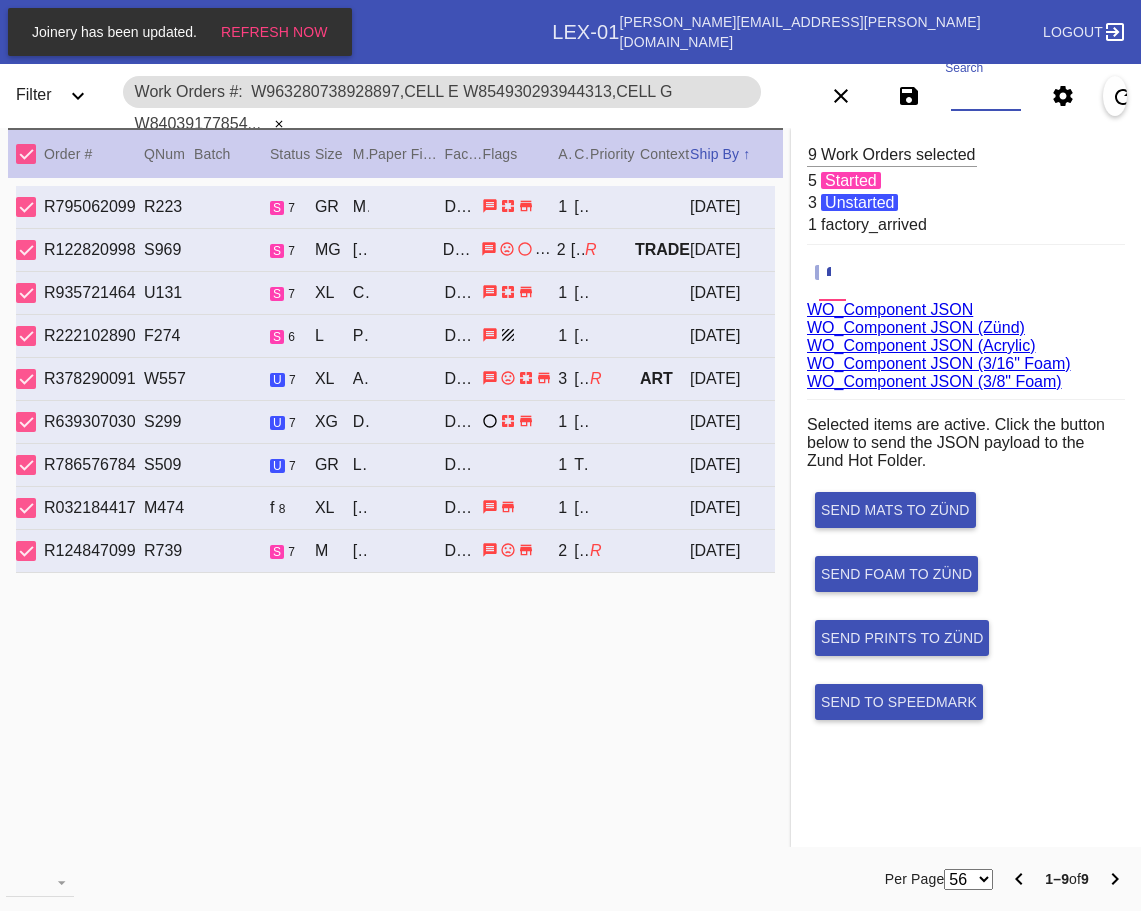 paste on "W150293591576466" 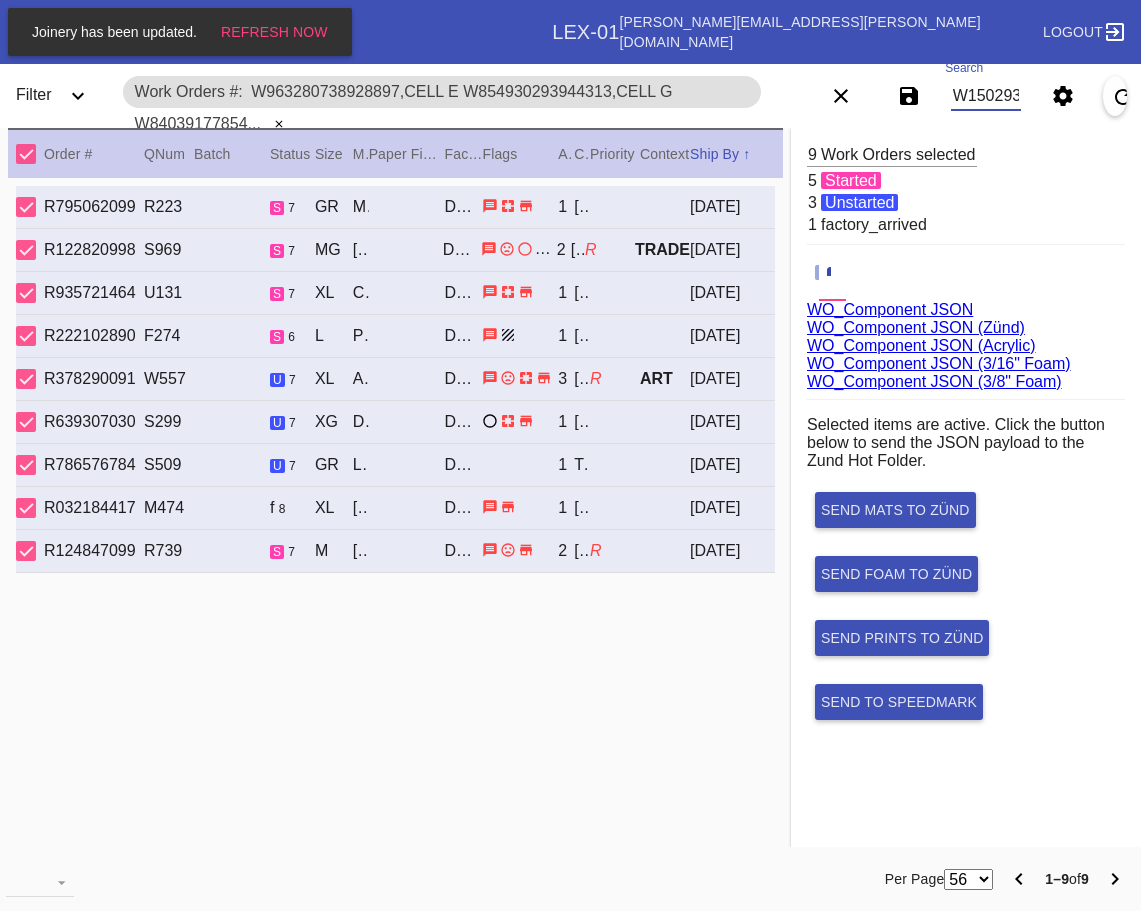 scroll, scrollTop: 0, scrollLeft: 82, axis: horizontal 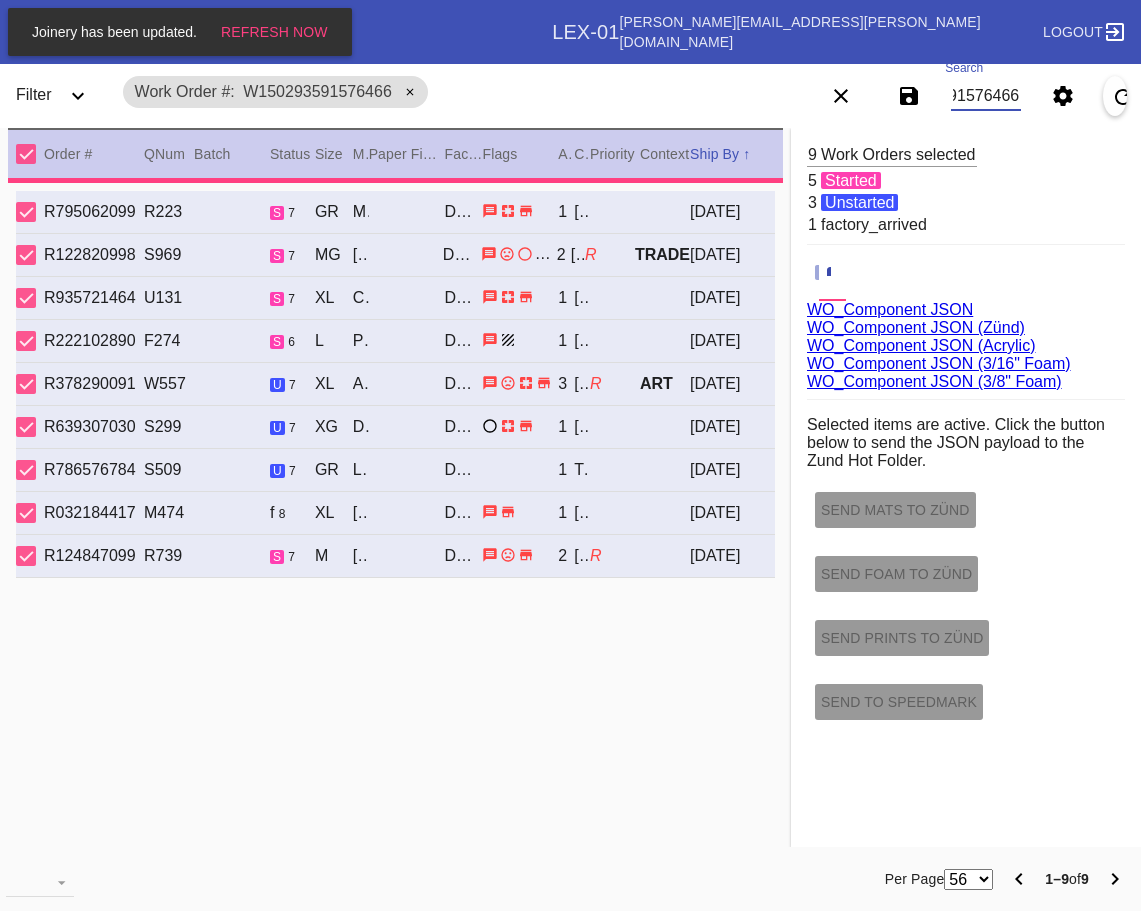 type on "0.0" 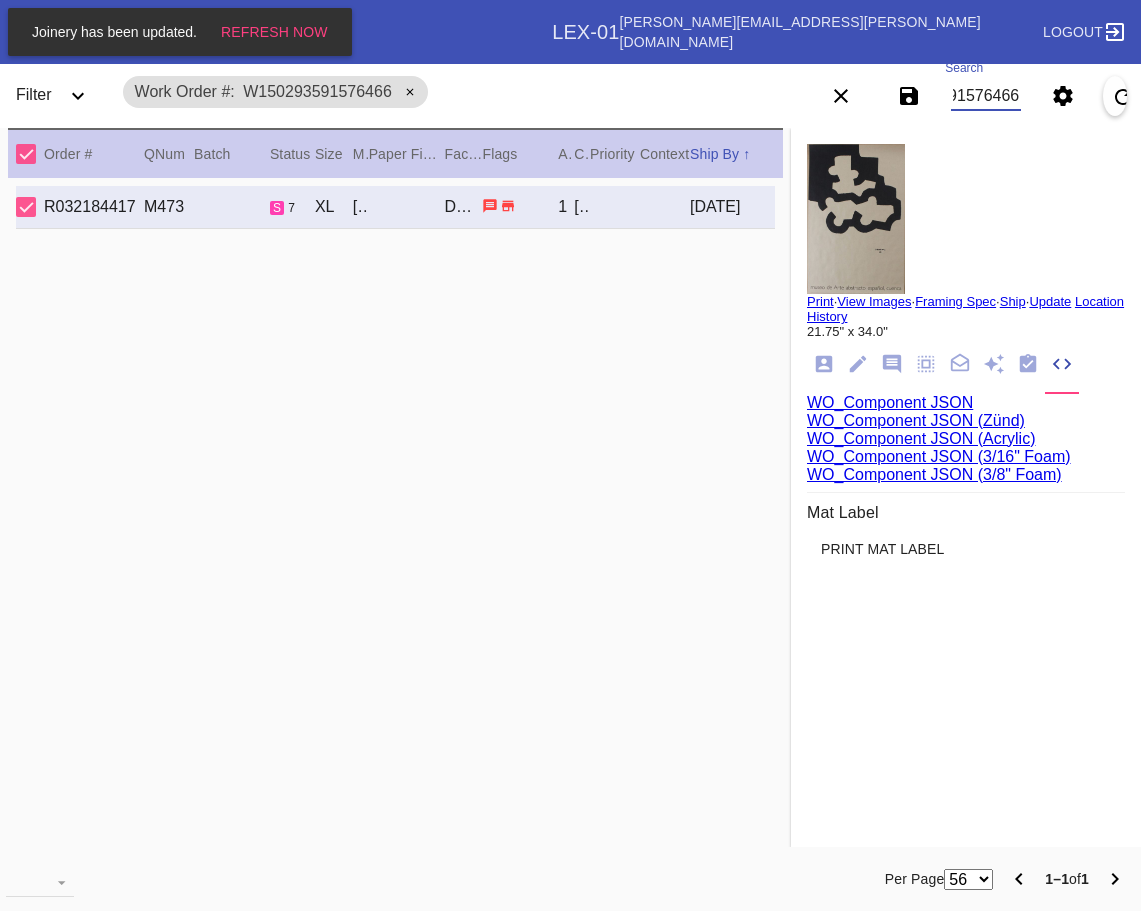 type on "W150293591576466" 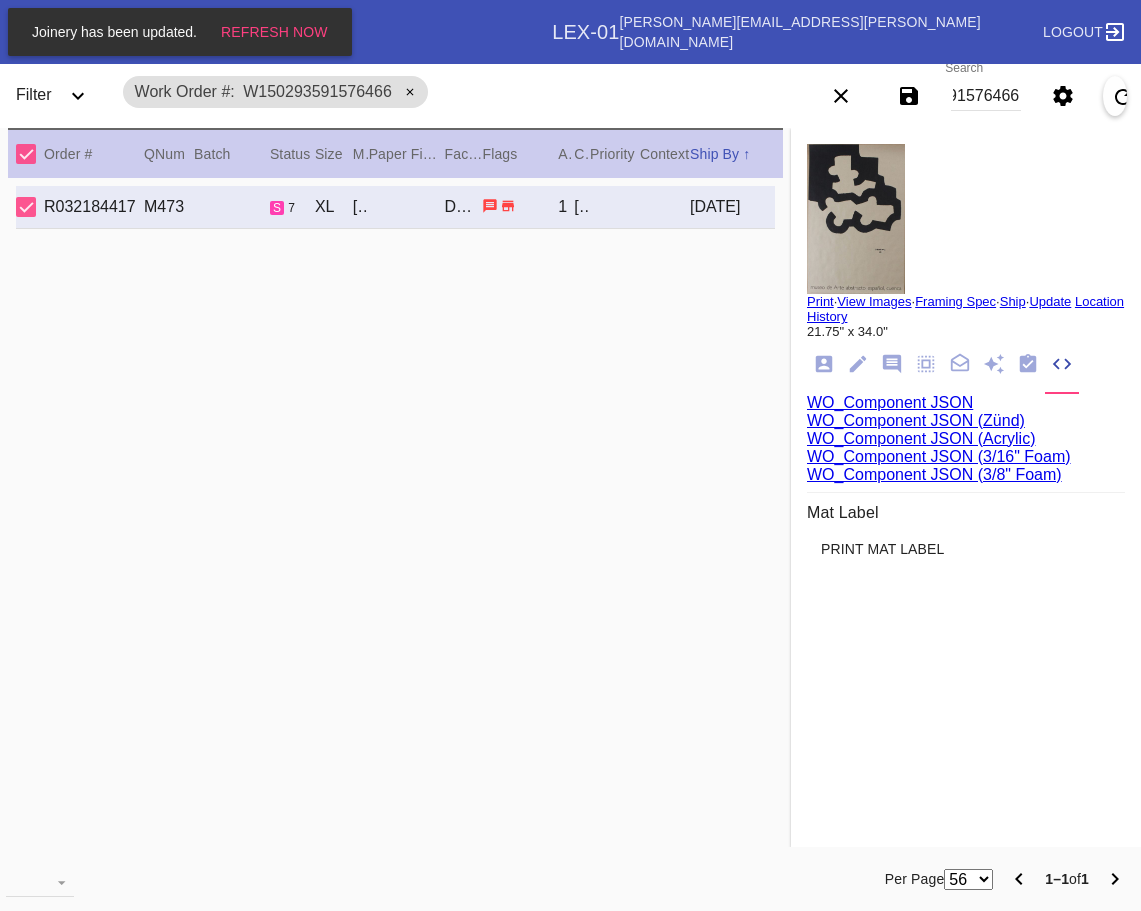 scroll, scrollTop: 0, scrollLeft: 0, axis: both 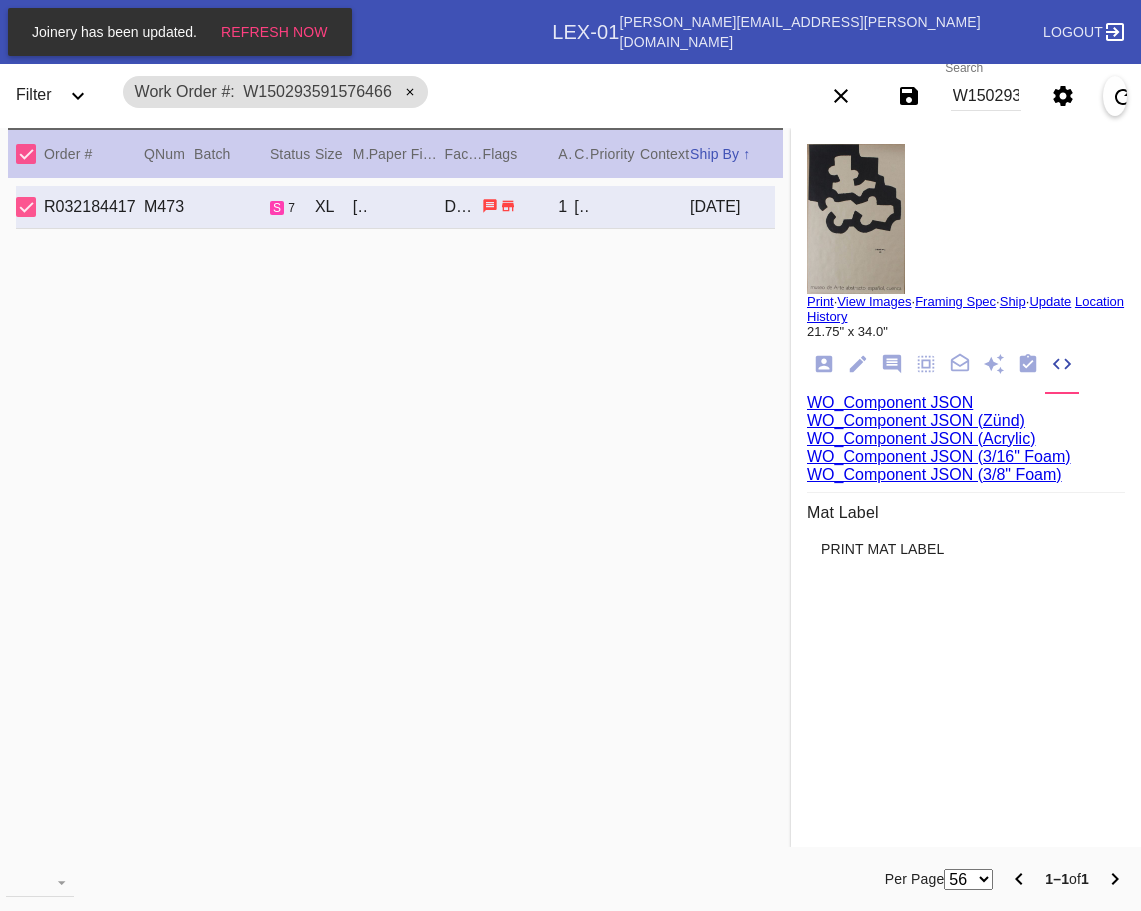 click on "Print" at bounding box center [820, 301] 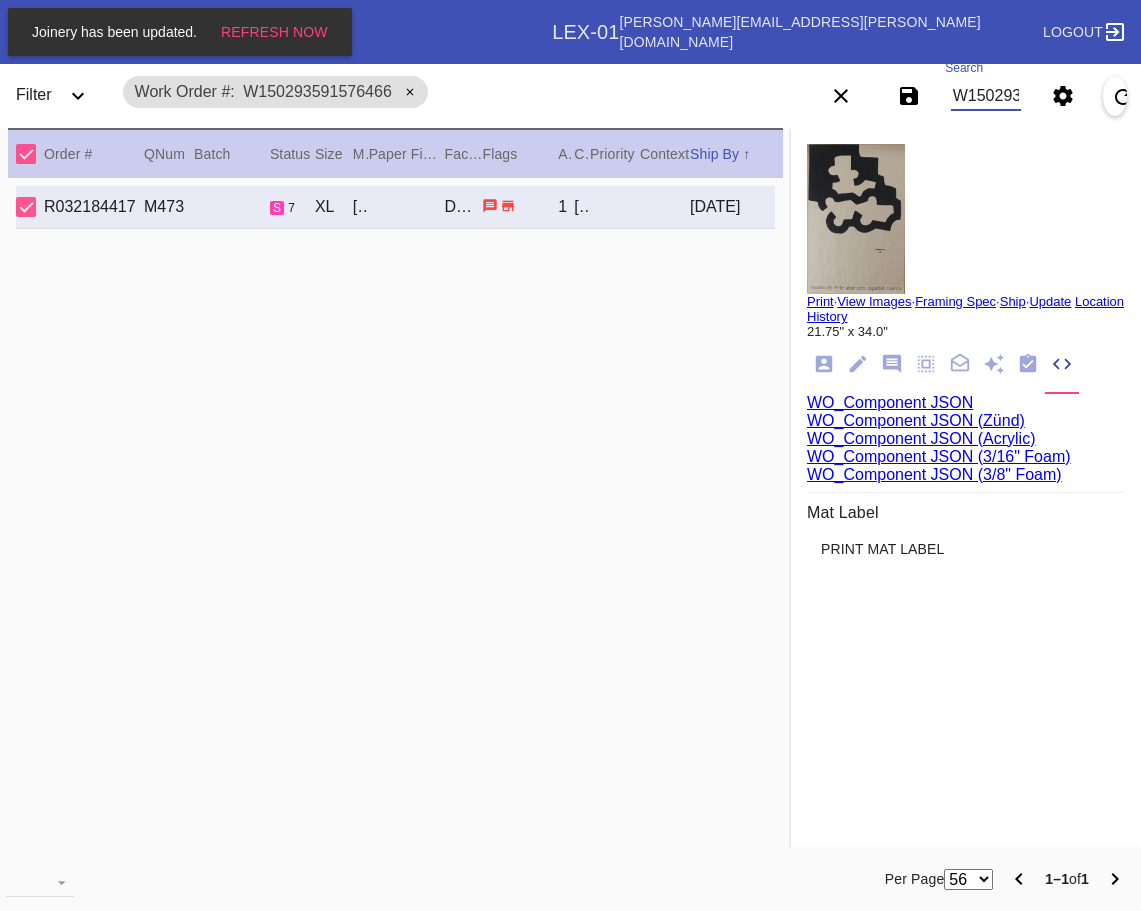 click on "W150293591576466" at bounding box center (986, 96) 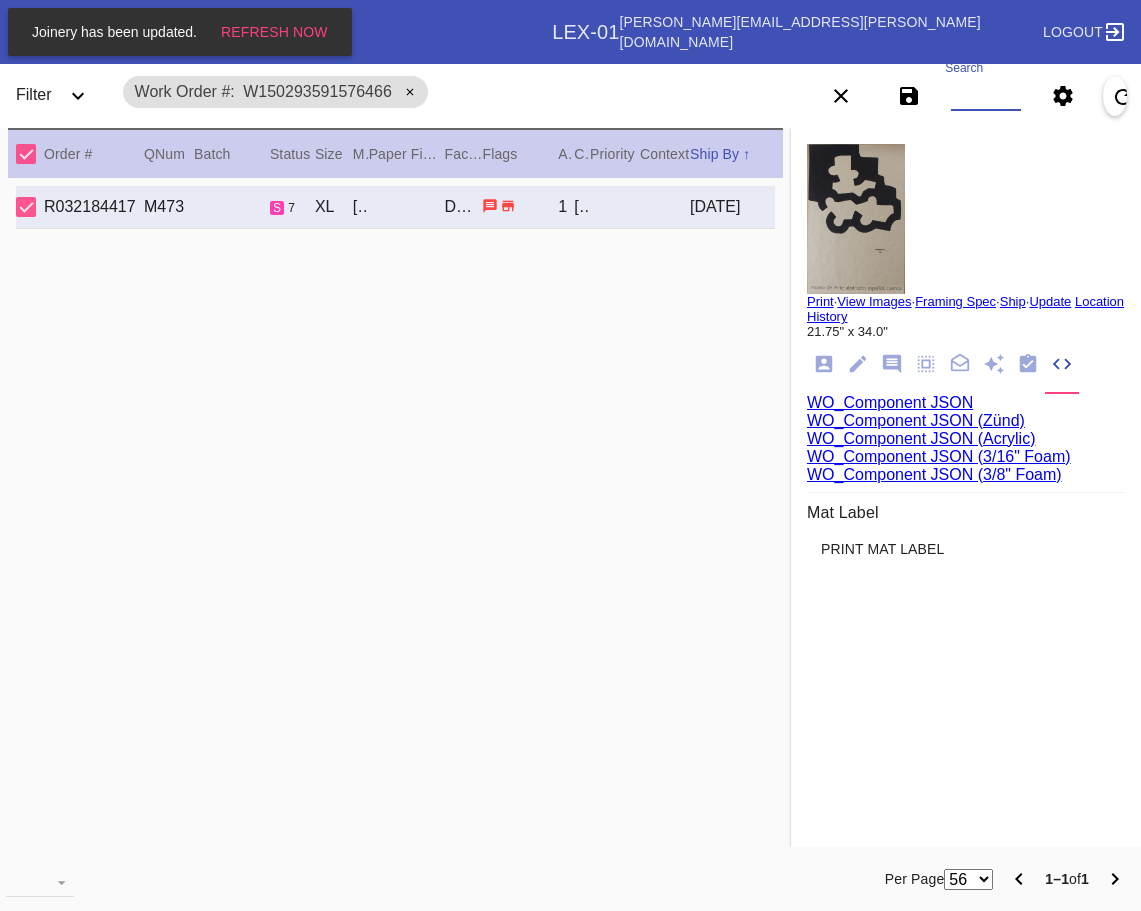 paste on "W640869735316836" 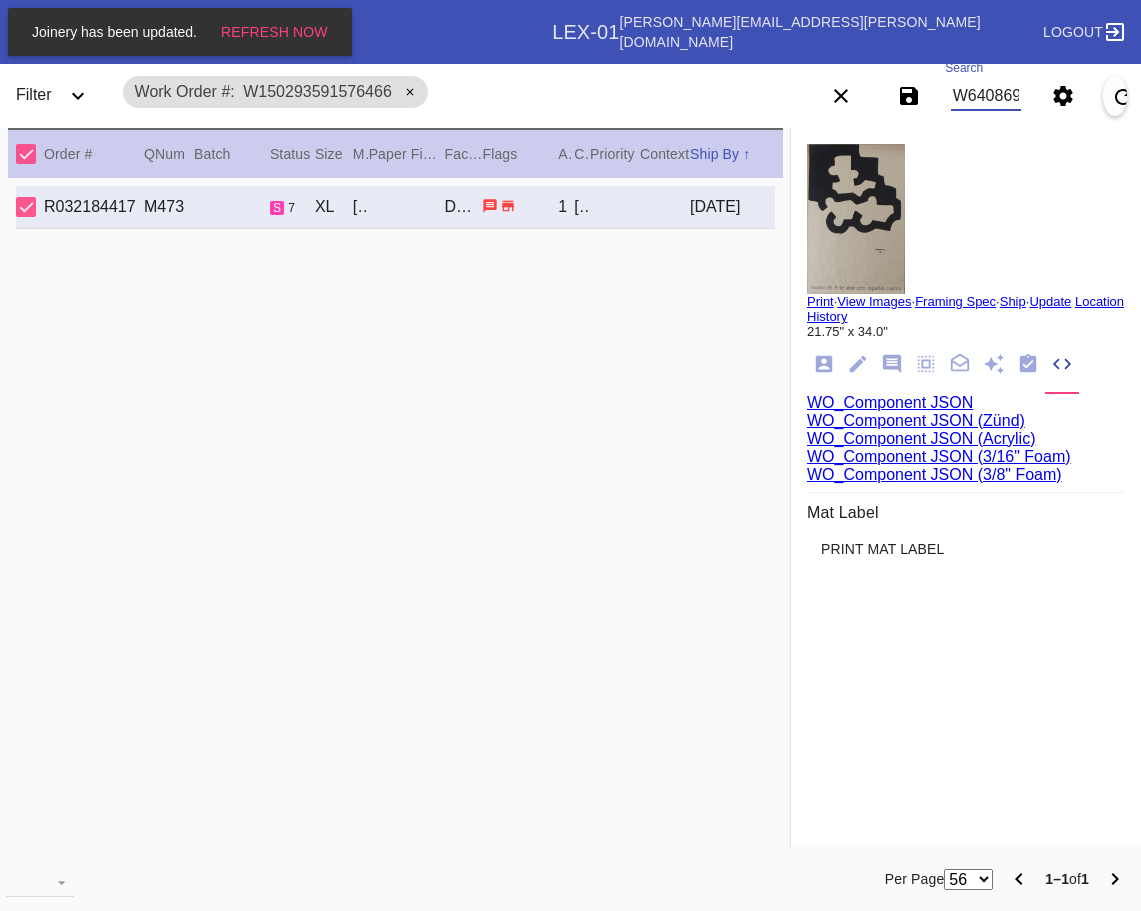 scroll, scrollTop: 0, scrollLeft: 82, axis: horizontal 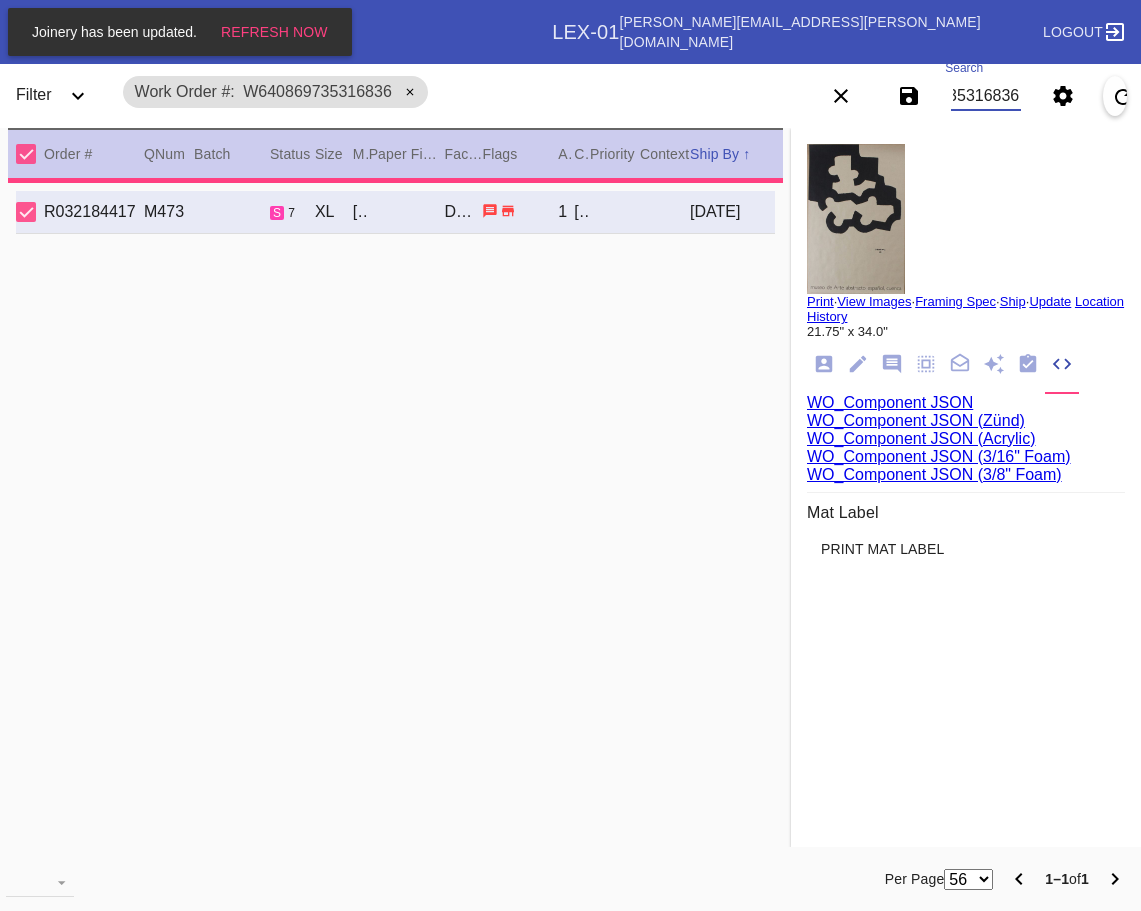 type on "22.0" 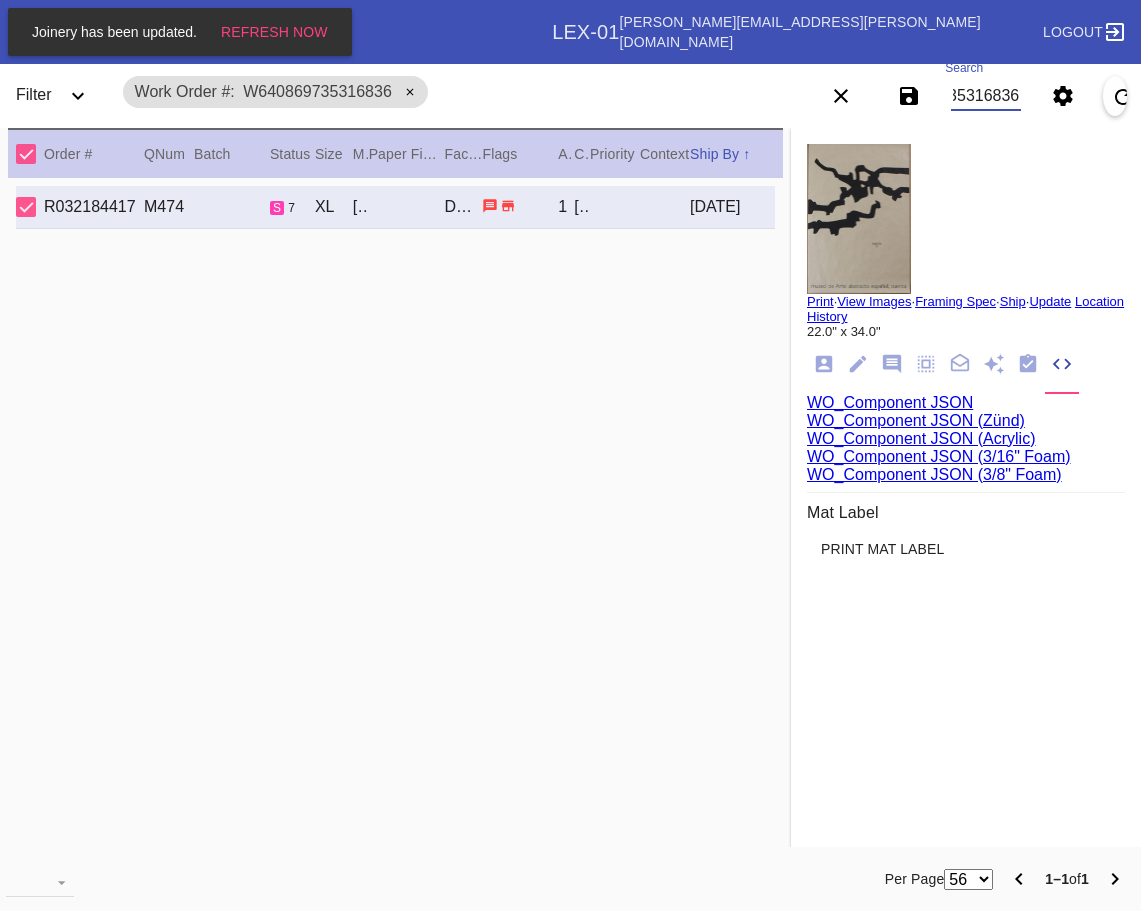 type on "W640869735316836" 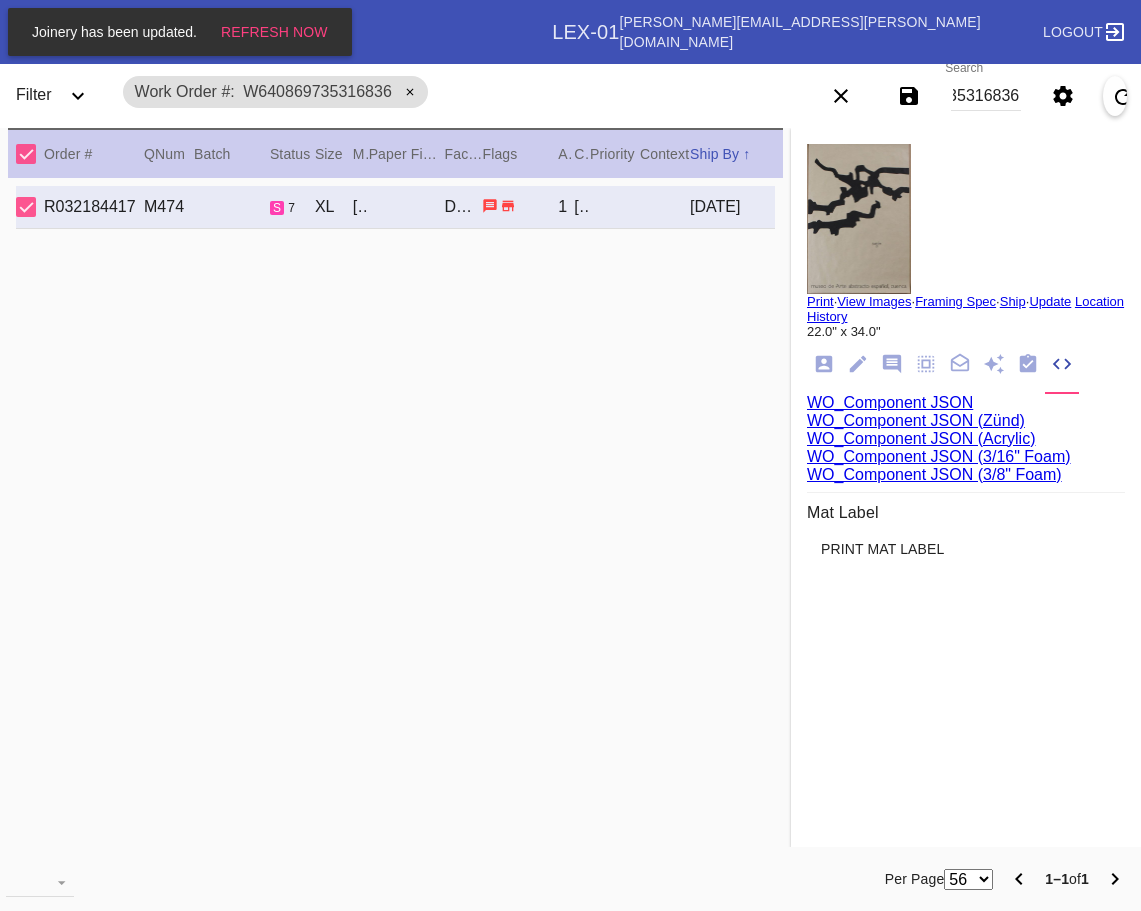 scroll, scrollTop: 0, scrollLeft: 0, axis: both 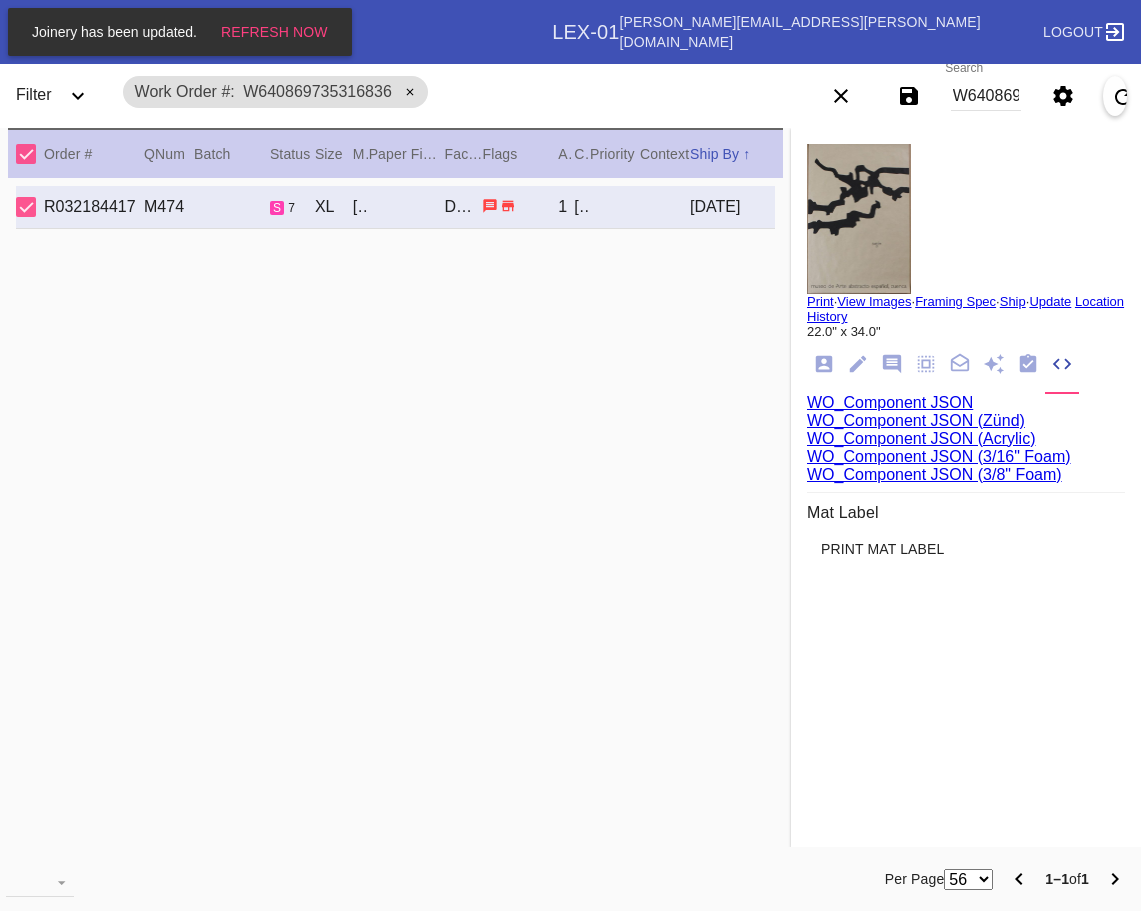 click on "W640869735316836" at bounding box center [986, 96] 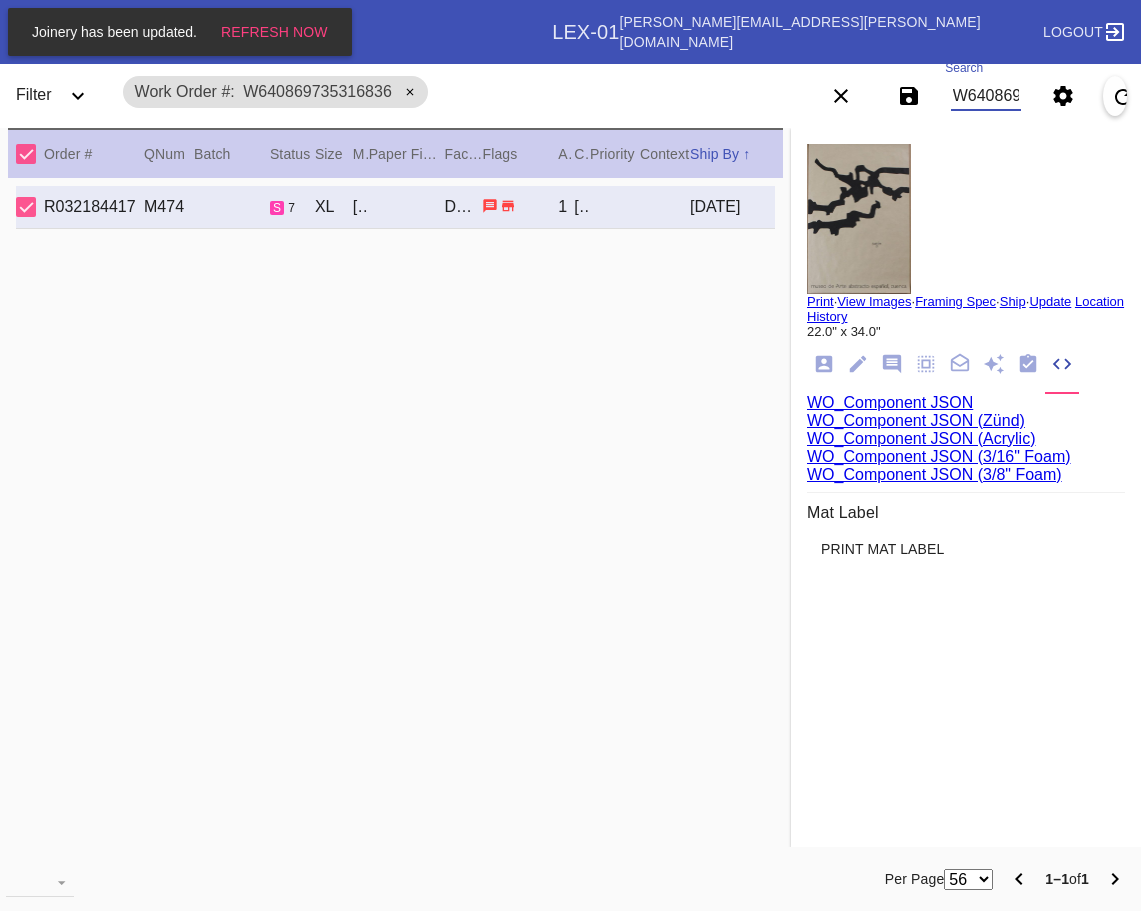 click on "W640869735316836" at bounding box center [986, 96] 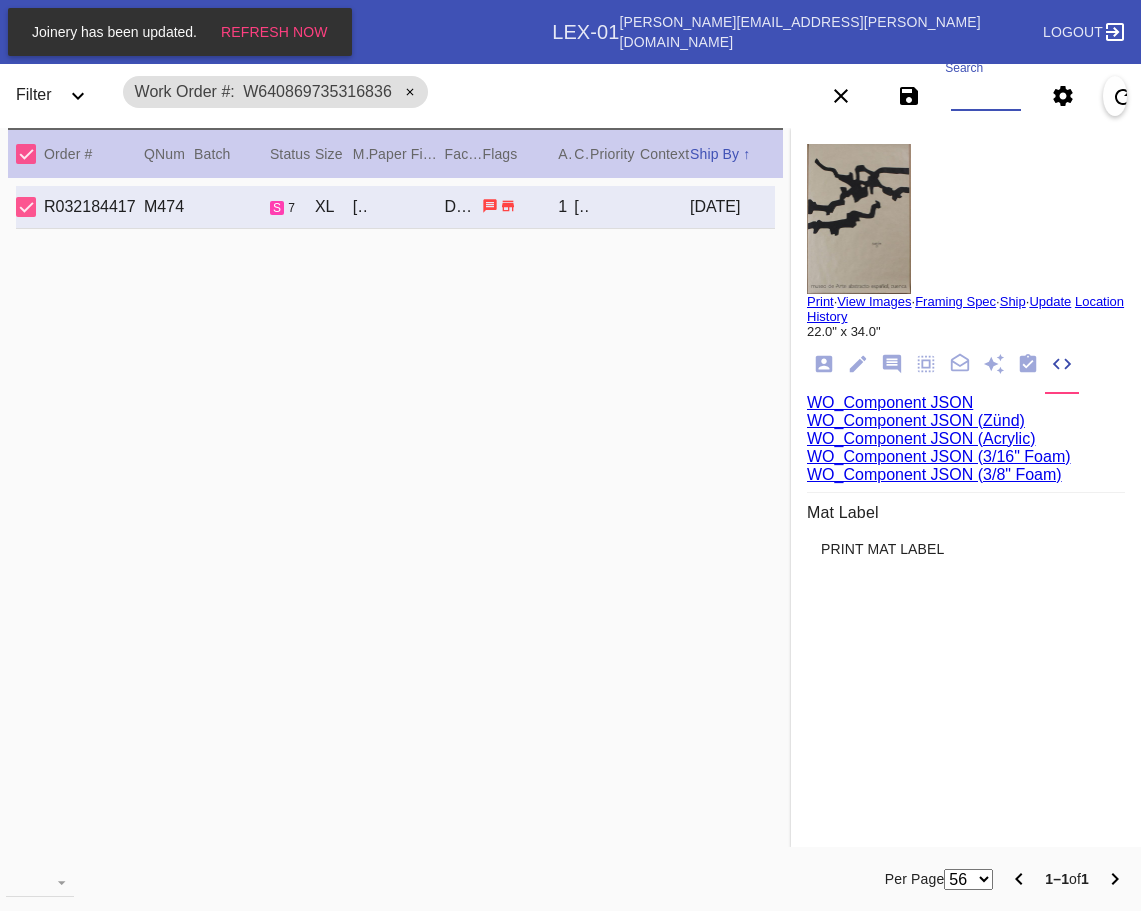 paste on "W222771221355105" 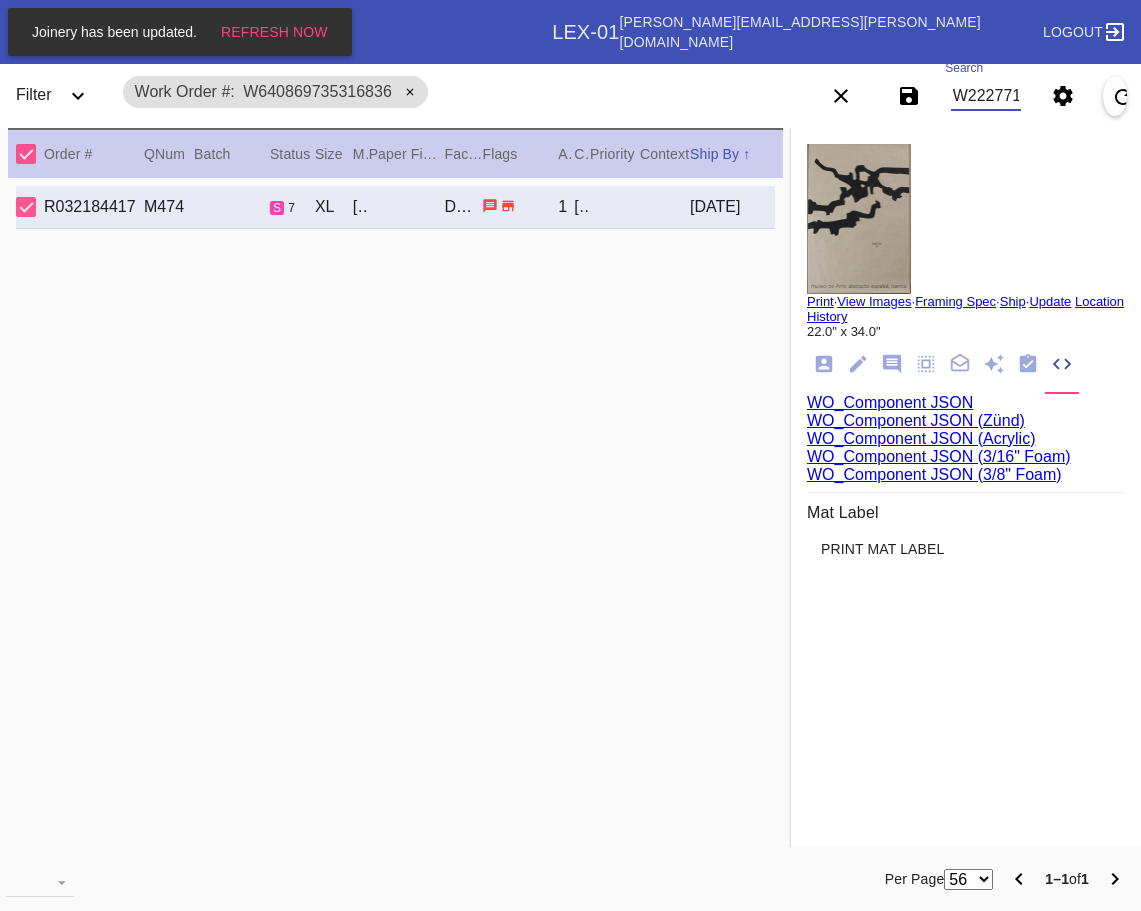 scroll, scrollTop: 0, scrollLeft: 82, axis: horizontal 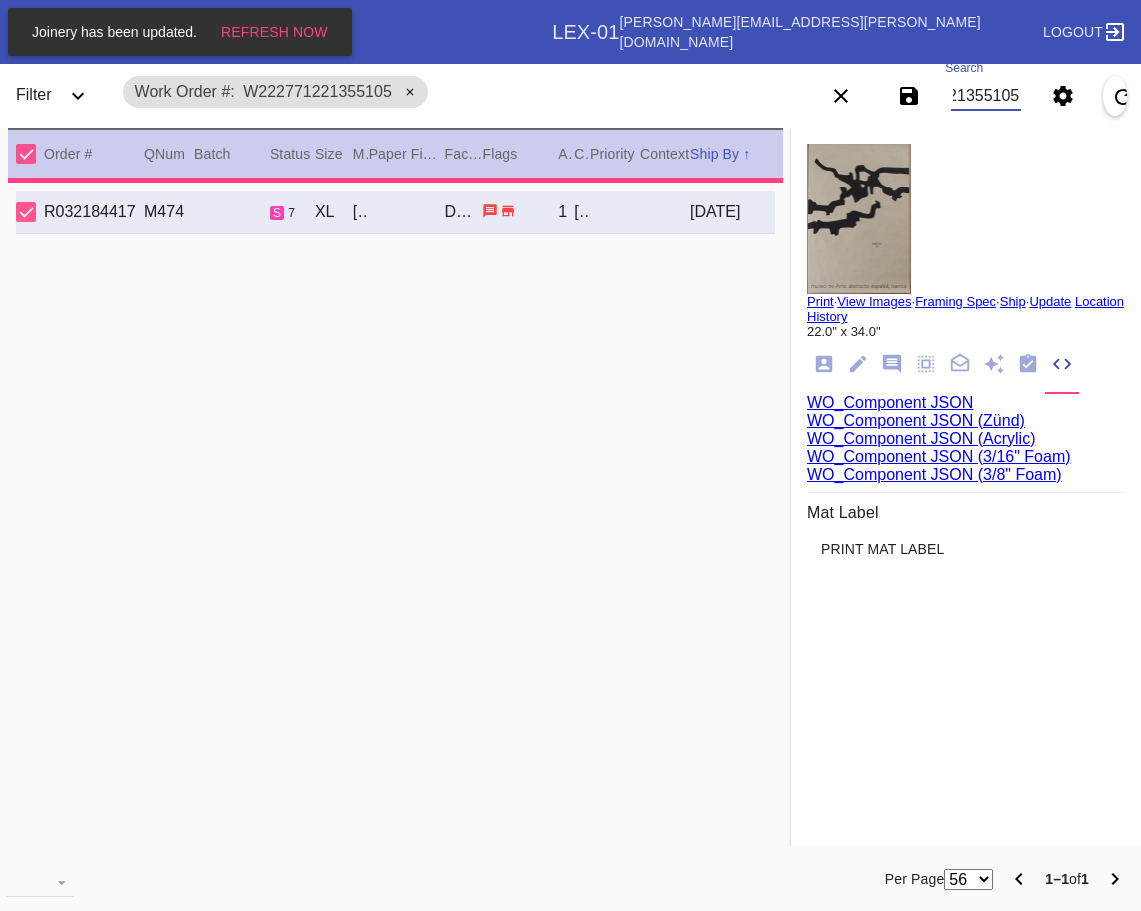 type on "1.5" 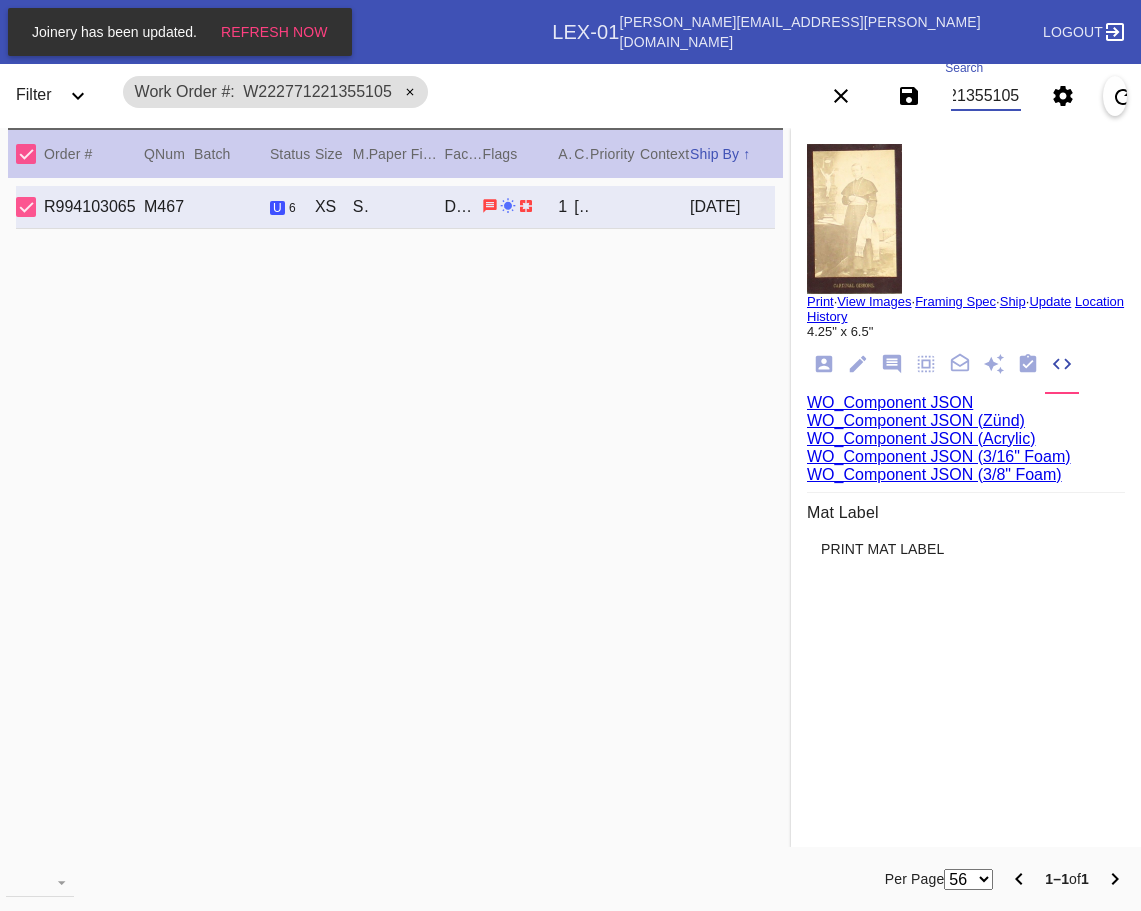 type on "W222771221355105" 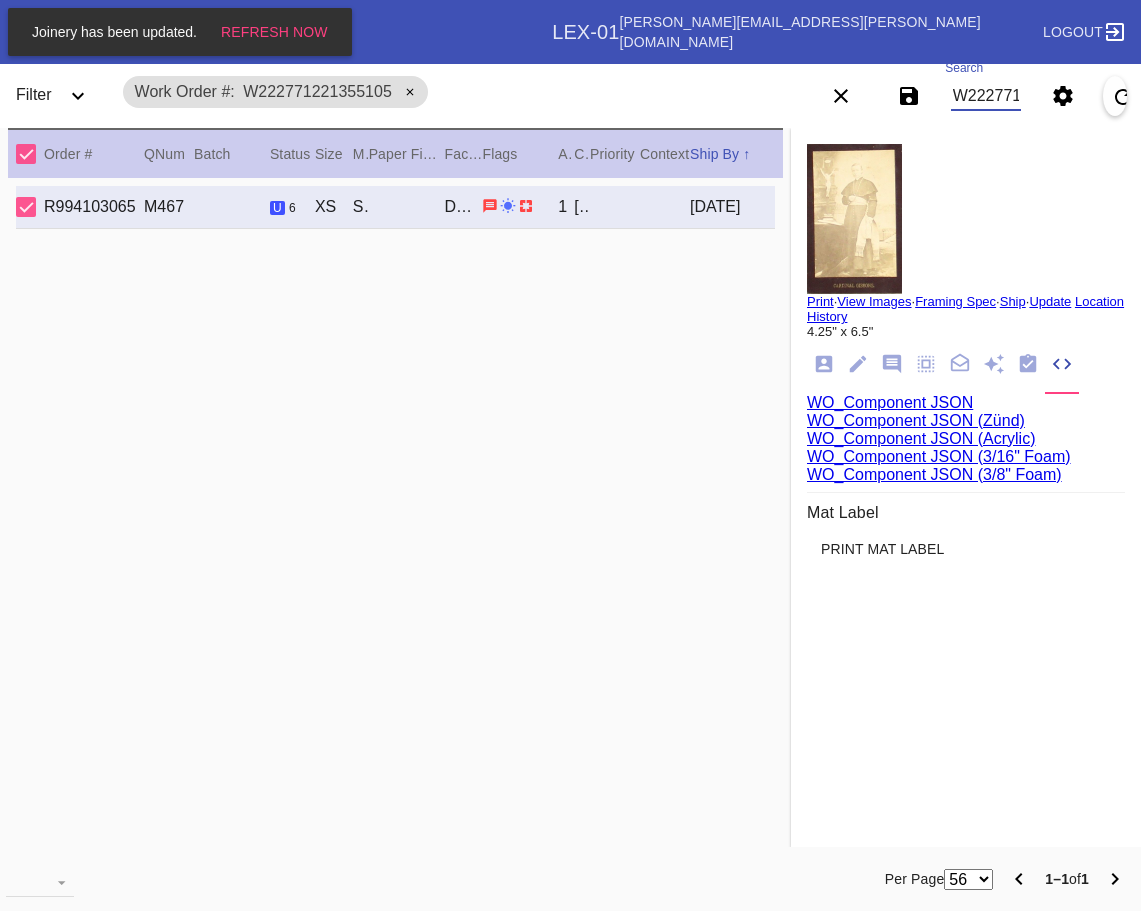drag, startPoint x: 973, startPoint y: 86, endPoint x: 979, endPoint y: 101, distance: 16.155495 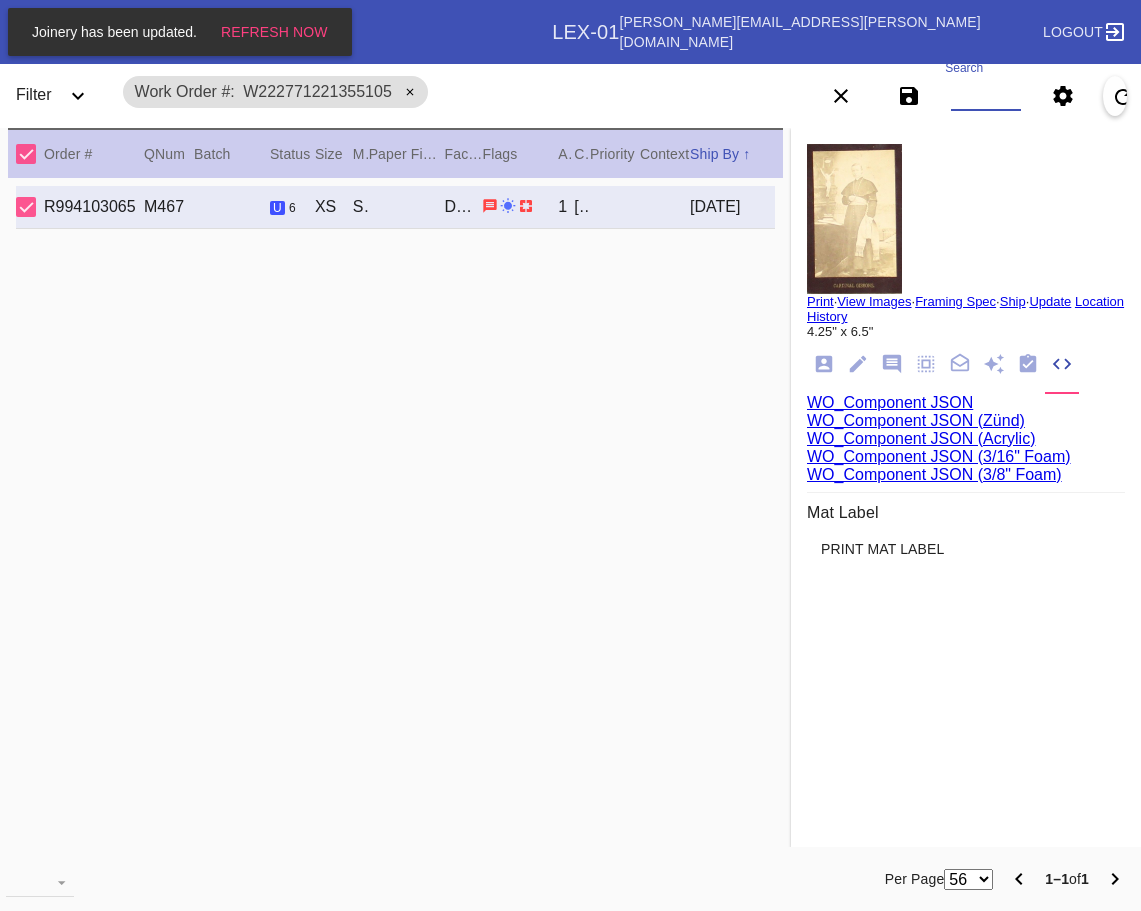 paste on "W154608821765412,Cell G W694217654524964,Cell F W856665889937276,Cell F W327266580538309,Cell G W654898486773953,Cell A W745492684491785,Cell D" 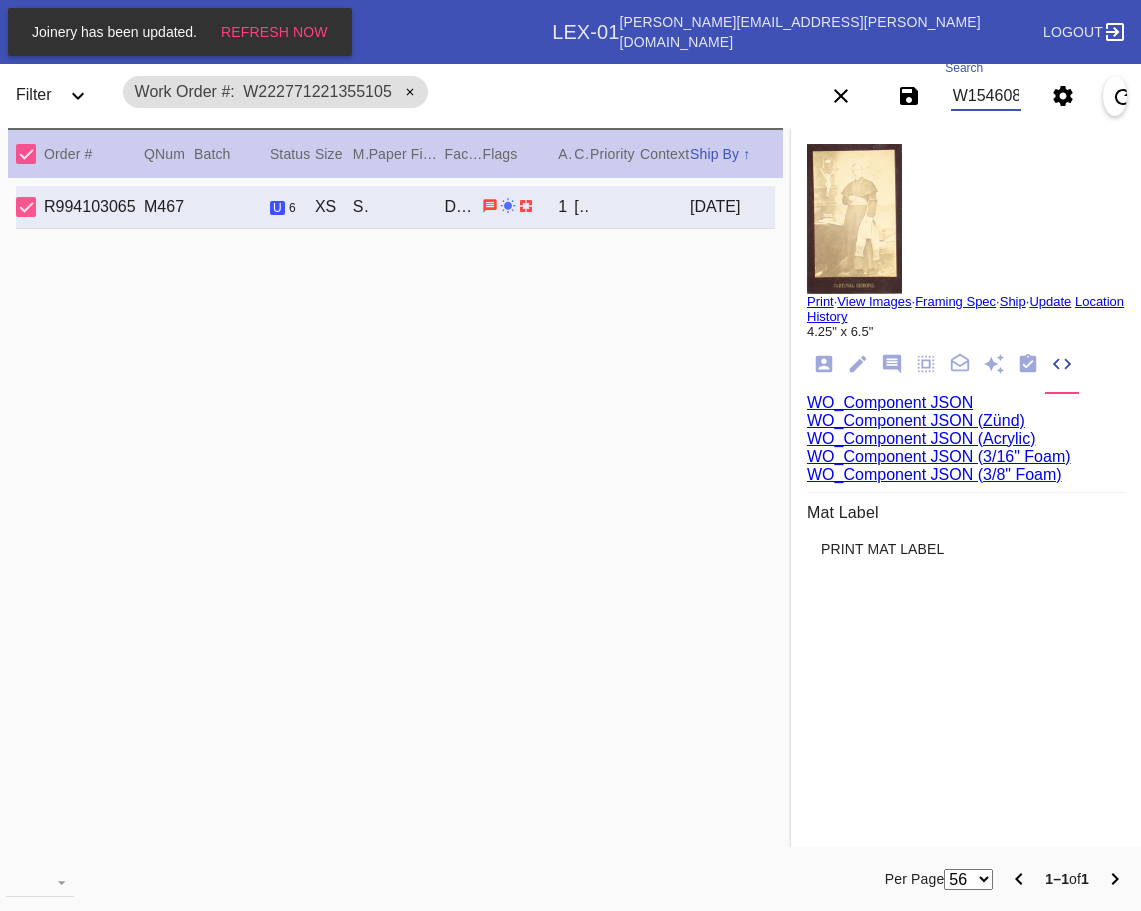 scroll, scrollTop: 0, scrollLeft: 1131, axis: horizontal 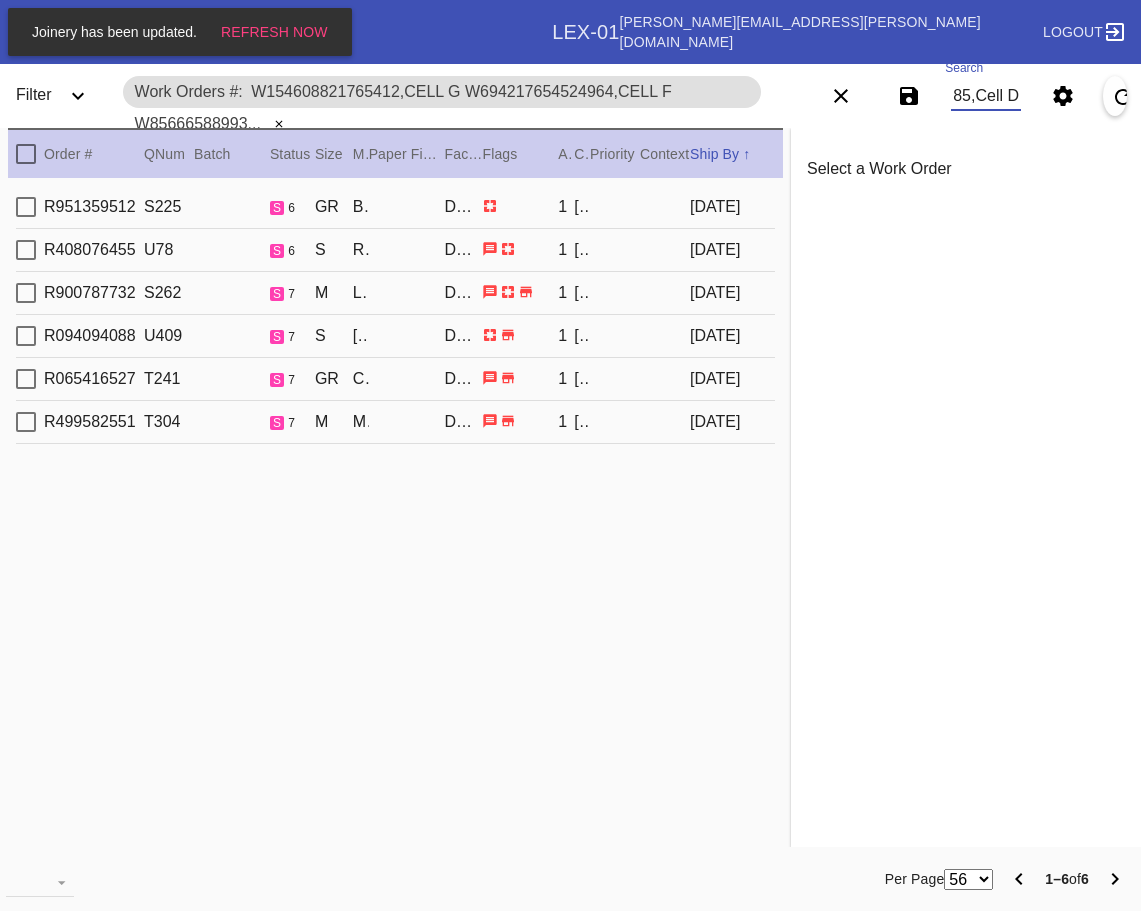 type on "W154608821765412,Cell G W694217654524964,Cell F W856665889937276,Cell F W327266580538309,Cell G W654898486773953,Cell A W745492684491785,Cell D" 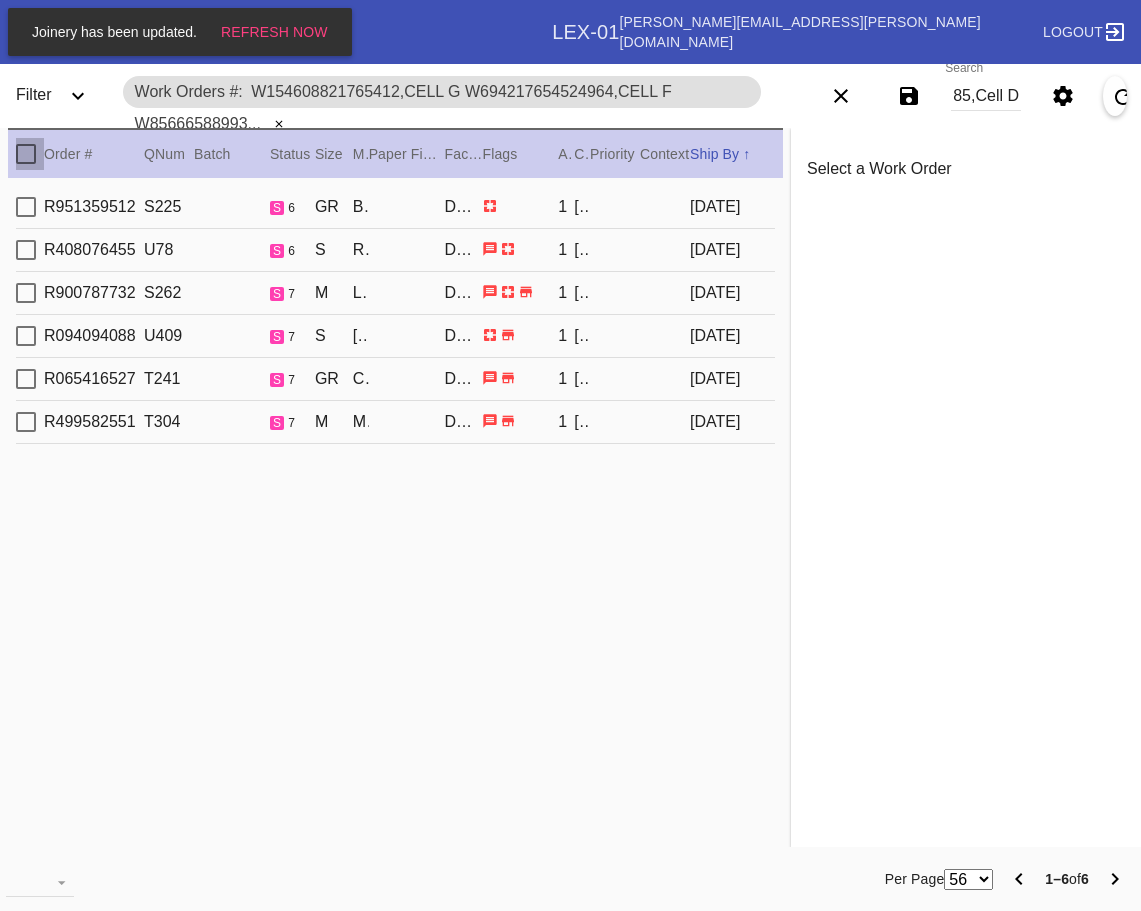 click at bounding box center (26, 154) 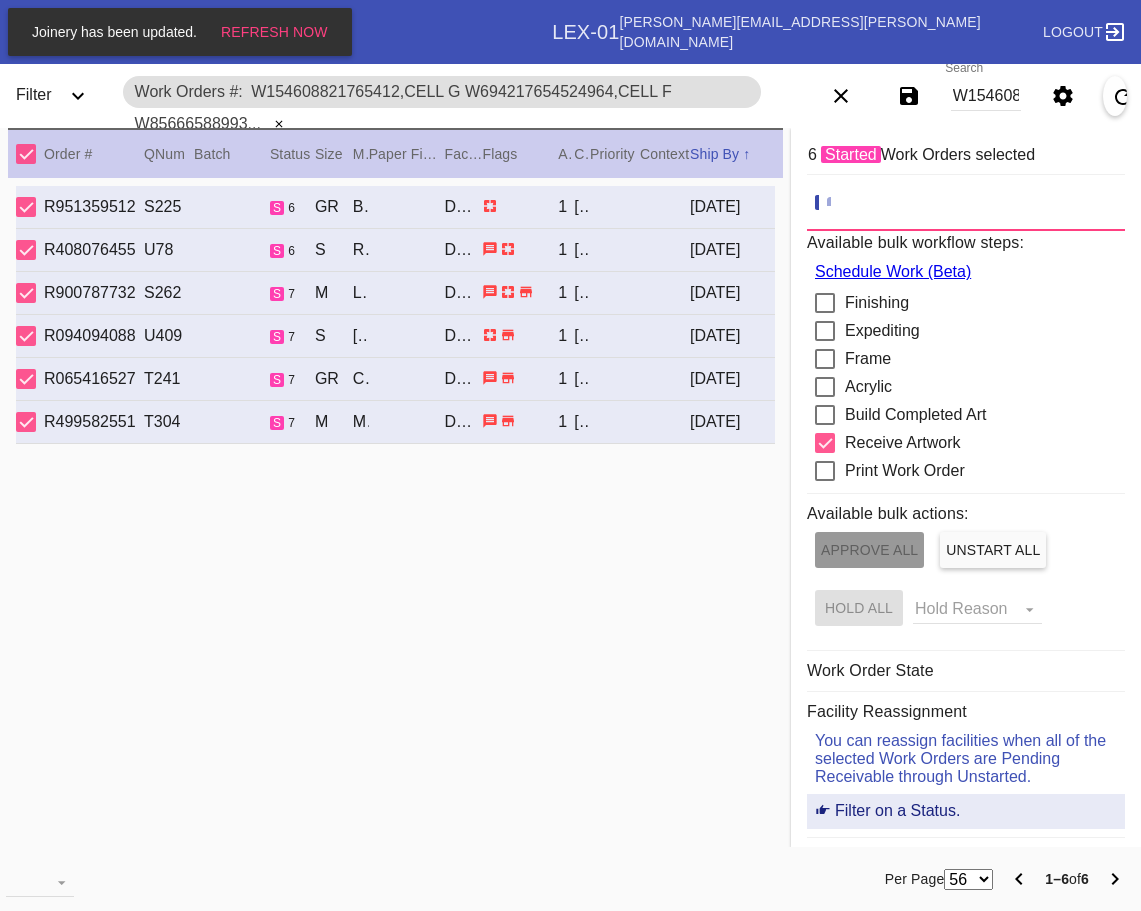 click 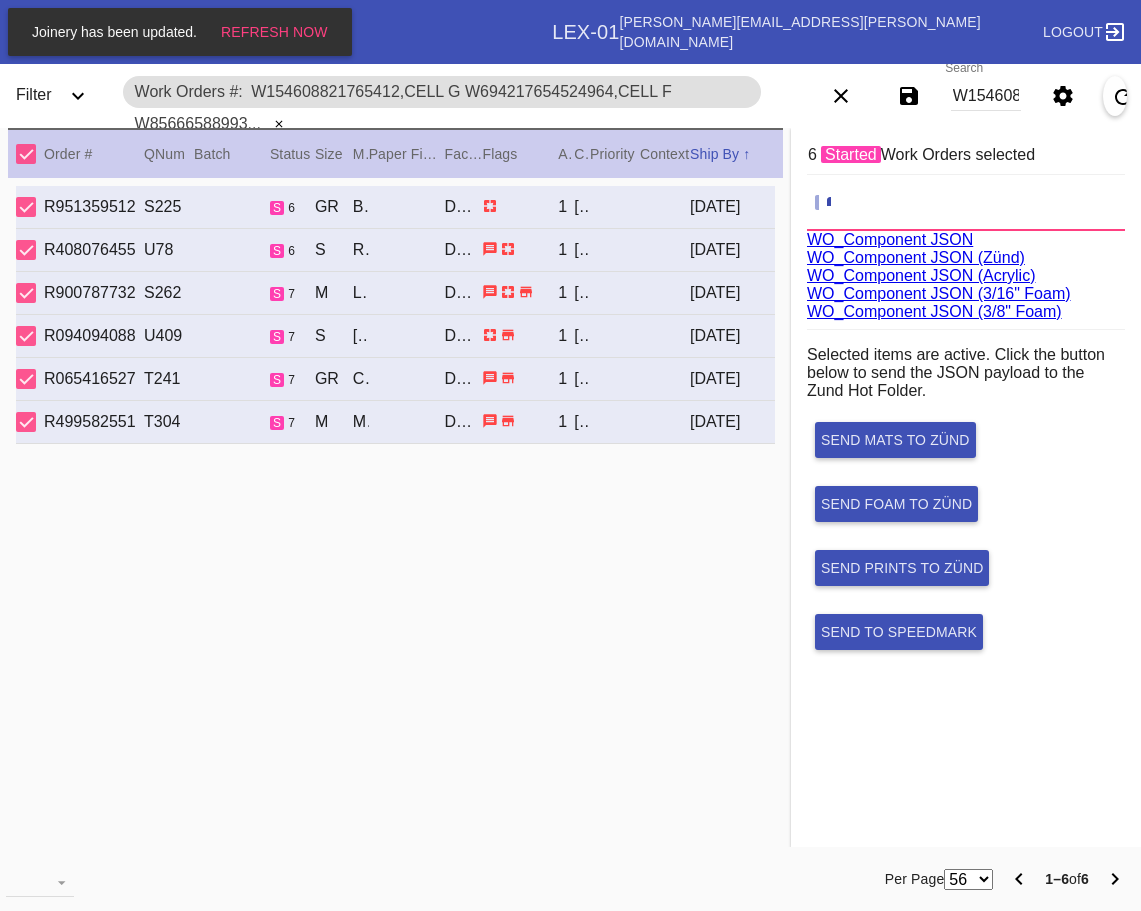 scroll, scrollTop: 75, scrollLeft: 0, axis: vertical 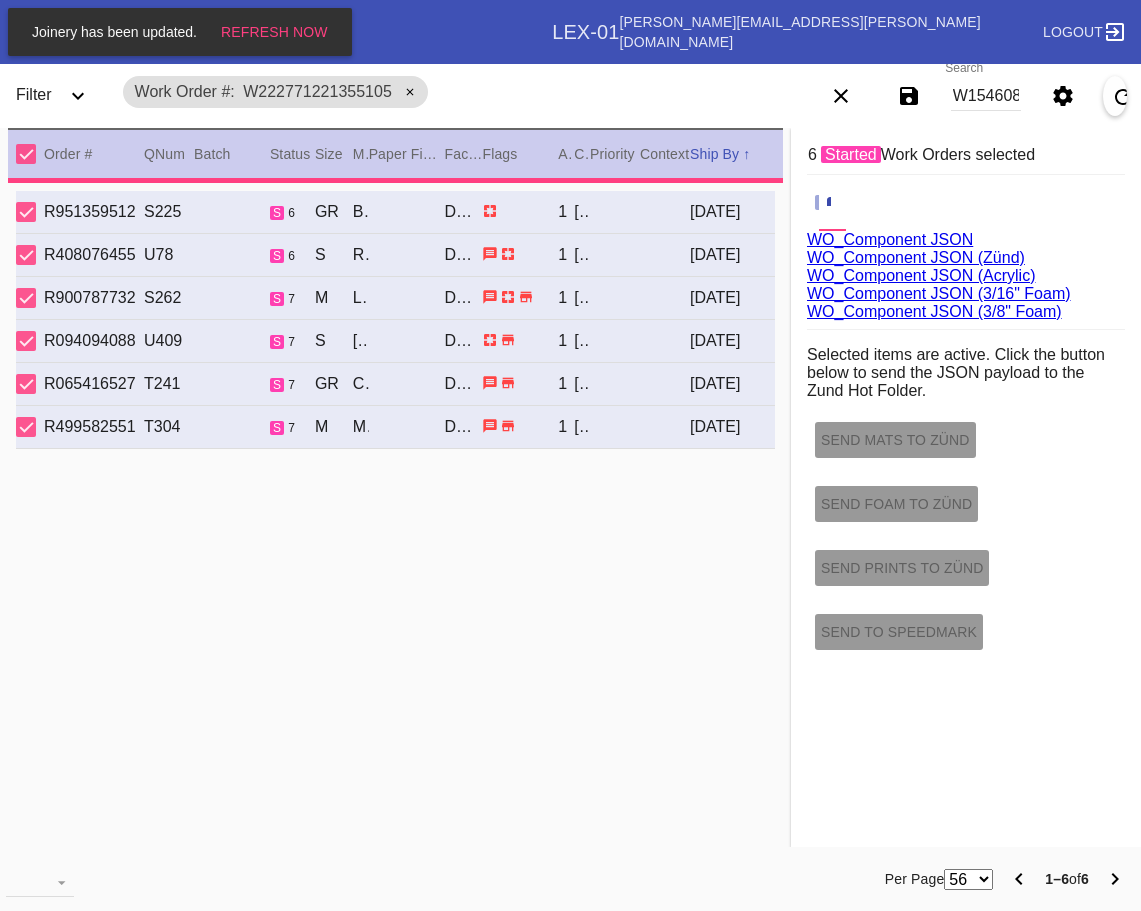 type on "1.5" 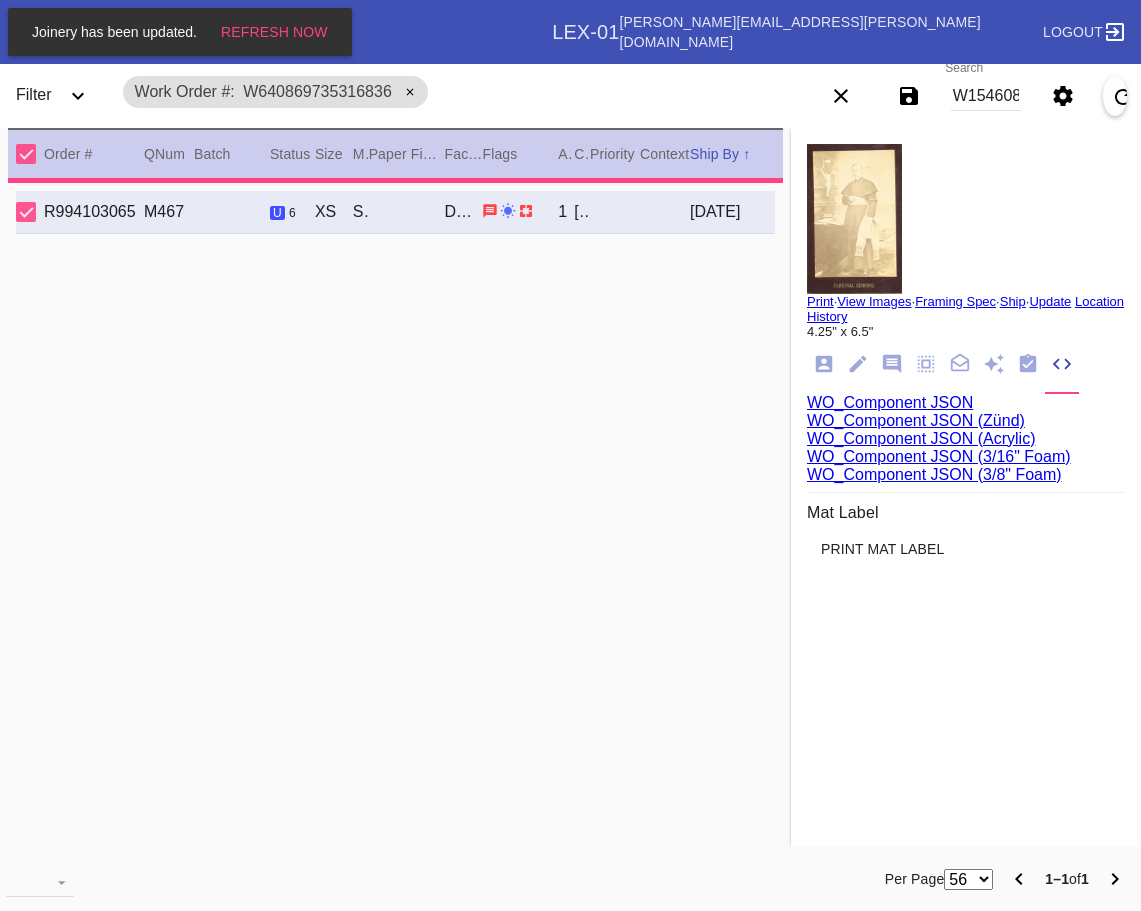 type on "0.0" 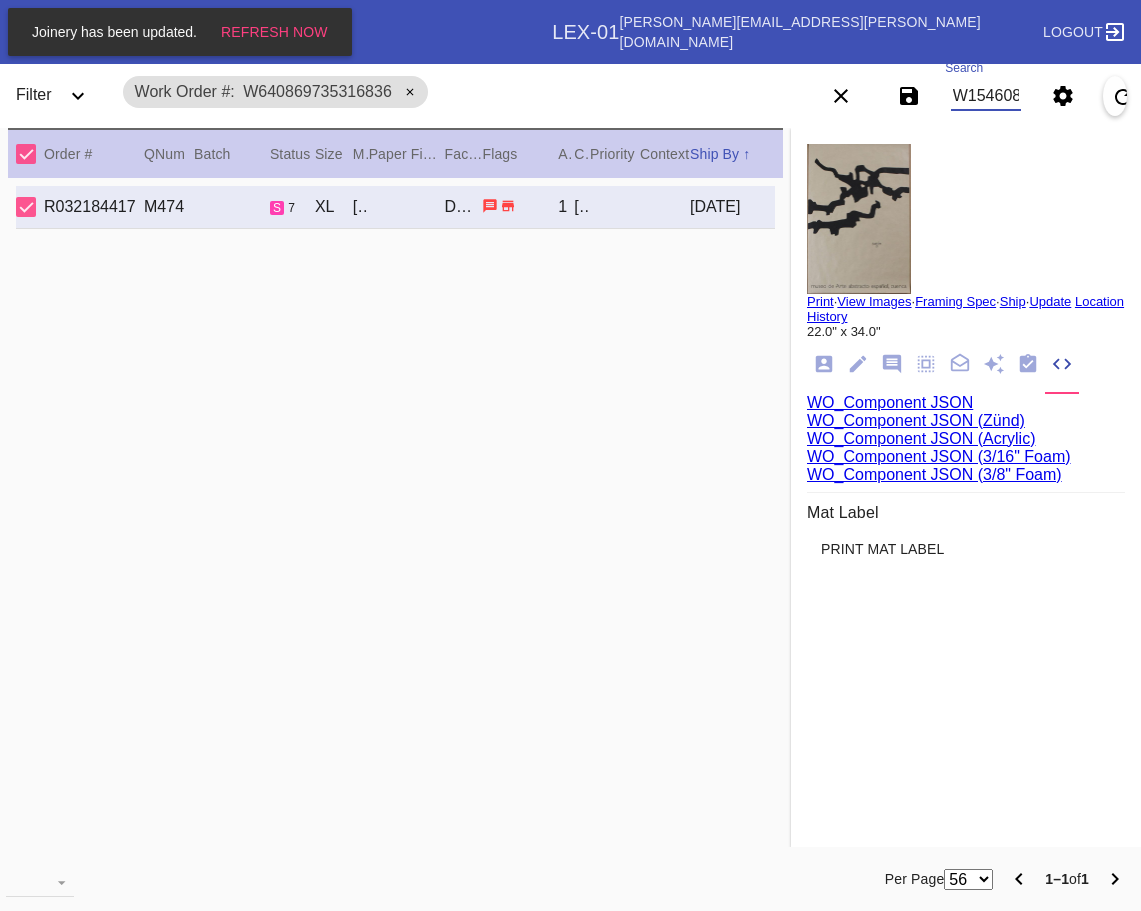click on "W154608821765412,Cell G W694217654524964,Cell F W856665889937276,Cell F W327266580538309,Cell G W654898486773953,Cell A W745492684491785,Cell D" at bounding box center [986, 96] 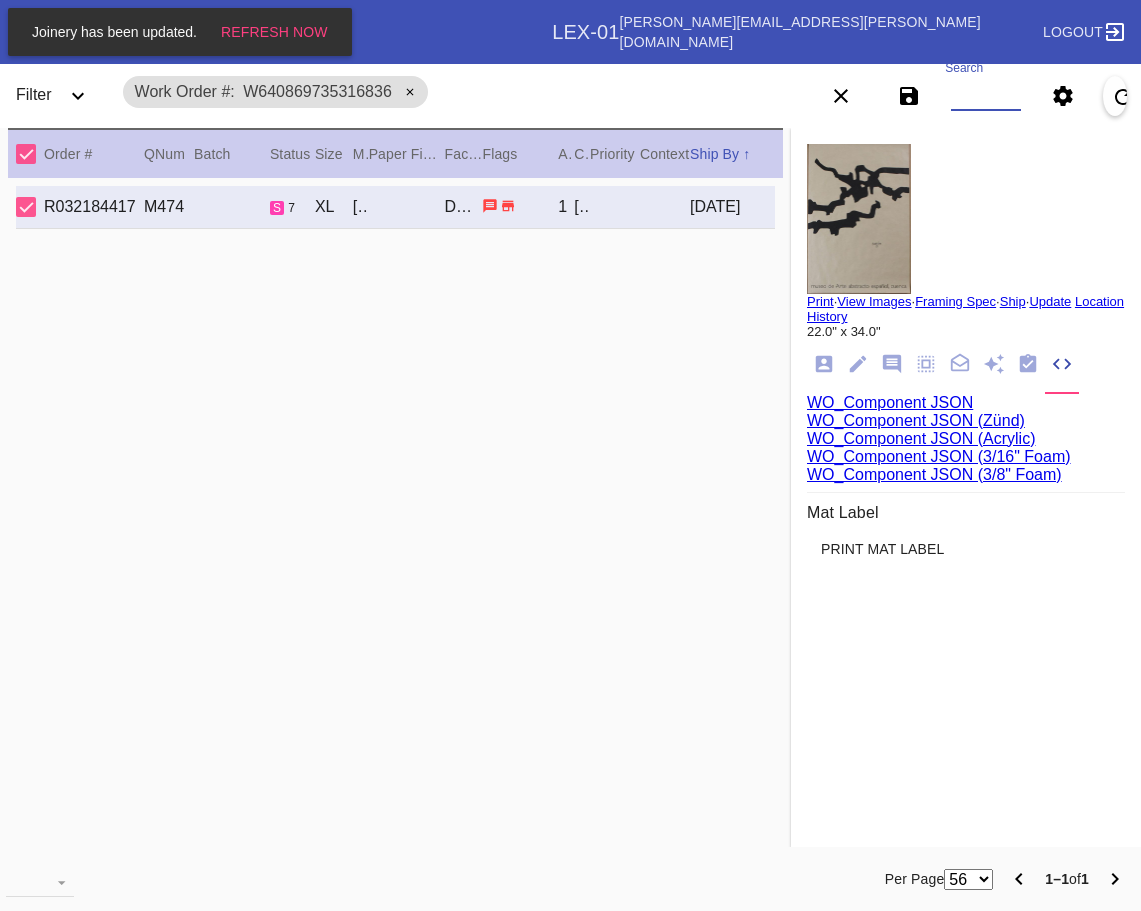 paste on "W154608821765412,Cell G W694217654524964,Cell F W856665889937276,Cell F W327266580538309,Cell G W654898486773953,Cell A W745492684491785,Cell D" 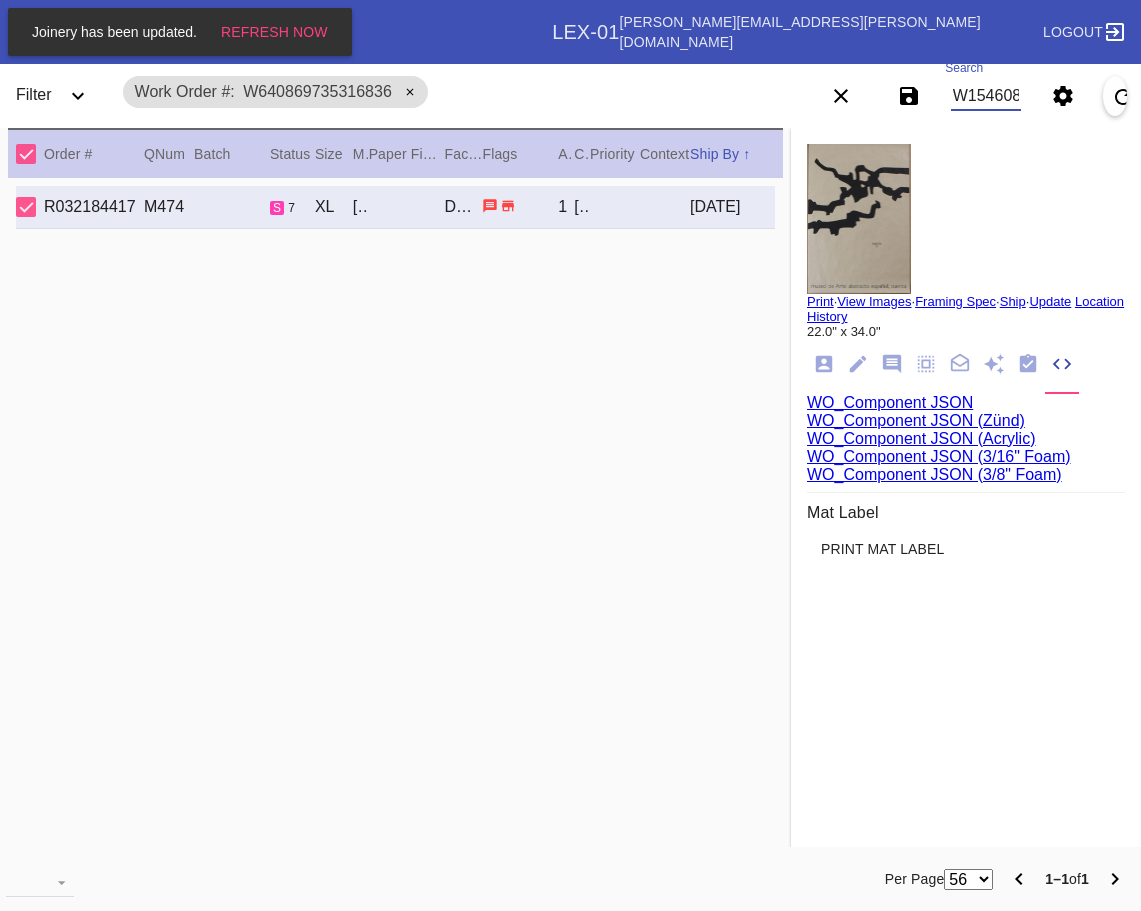 scroll, scrollTop: 0, scrollLeft: 1131, axis: horizontal 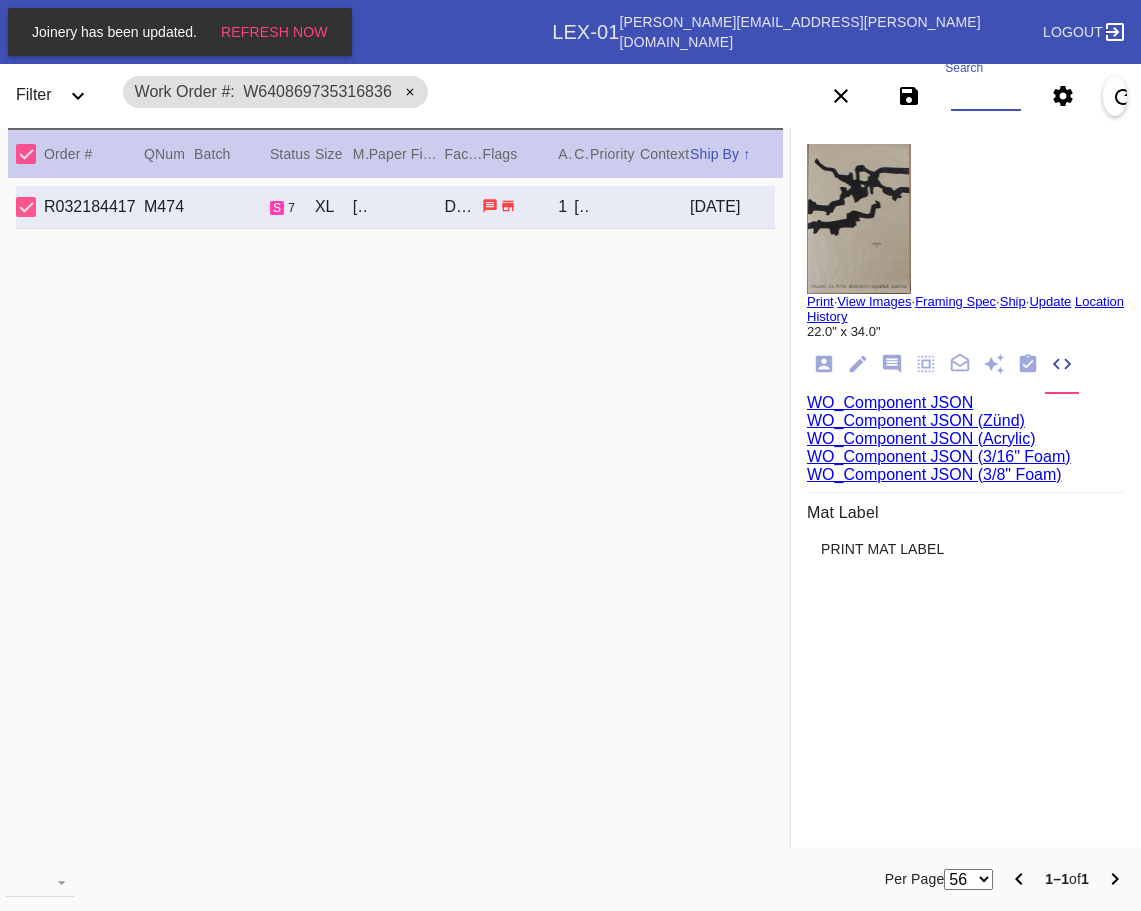 paste on "W154608821765412,Cell G W694217654524964,Cell F W856665889937276,Cell F W327266580538309,Cell G W654898486773953,Cell A W745492684491785,Cell D" 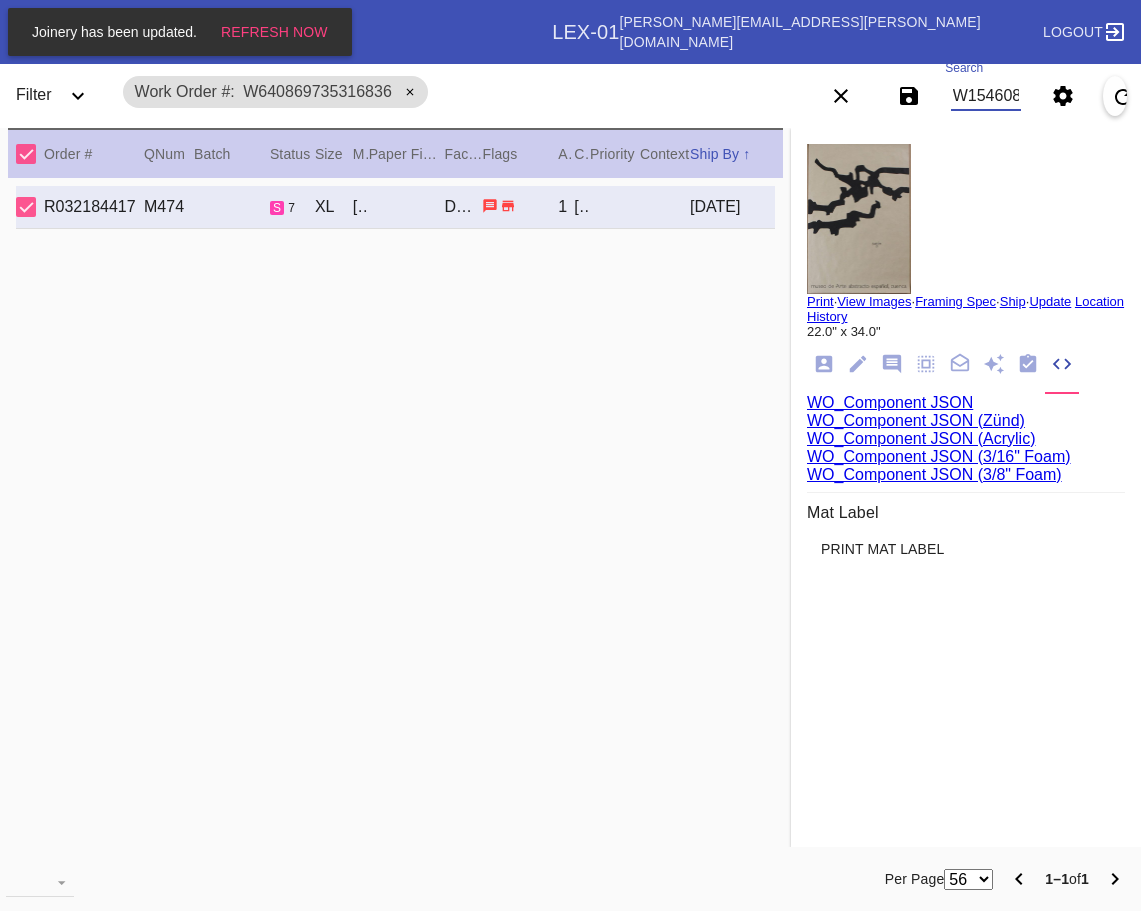 scroll, scrollTop: 0, scrollLeft: 1131, axis: horizontal 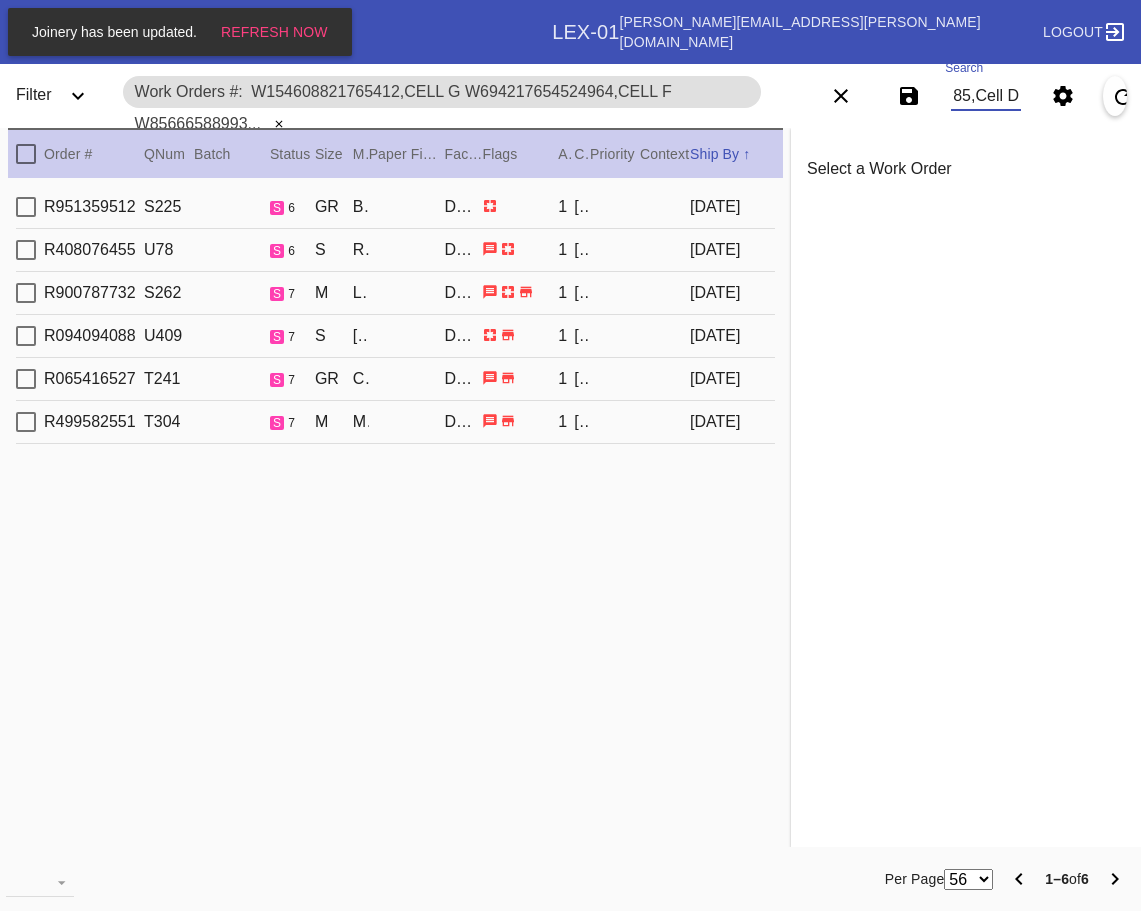 click at bounding box center (26, 154) 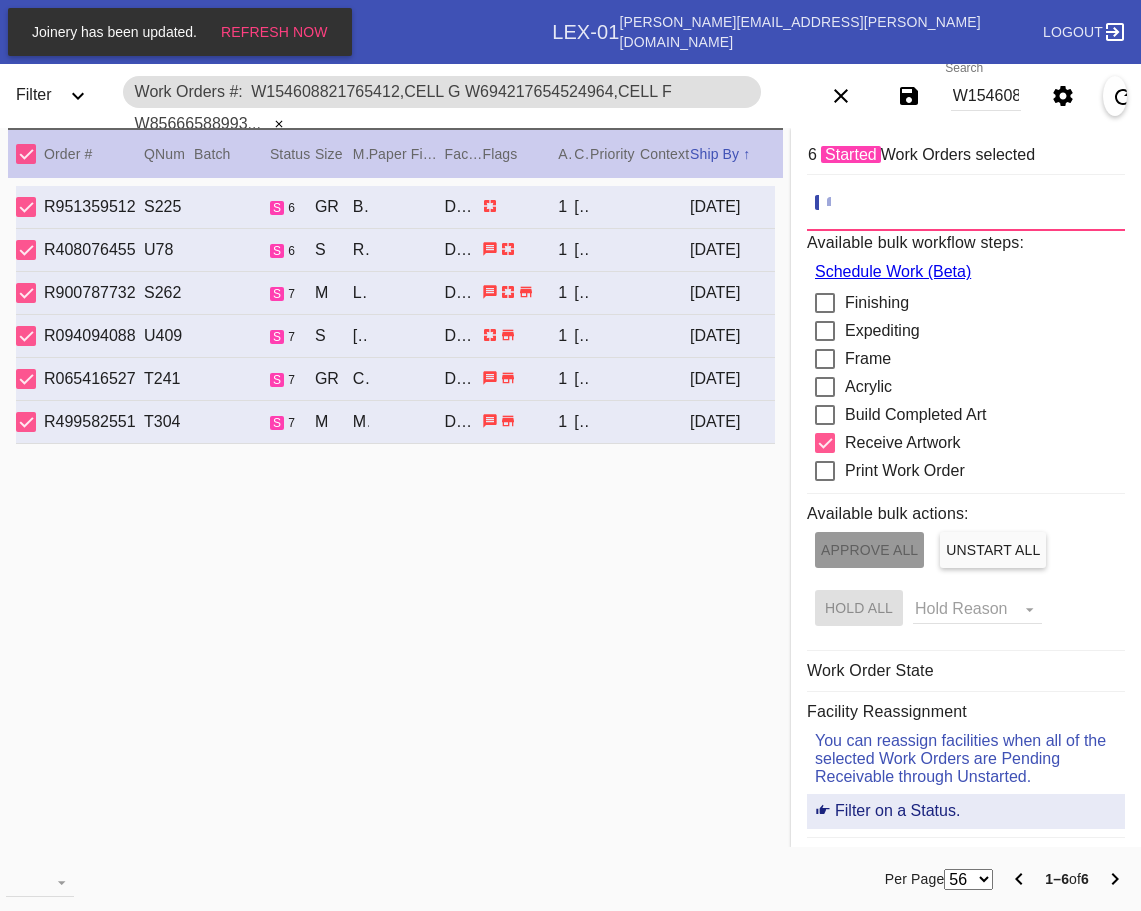 click 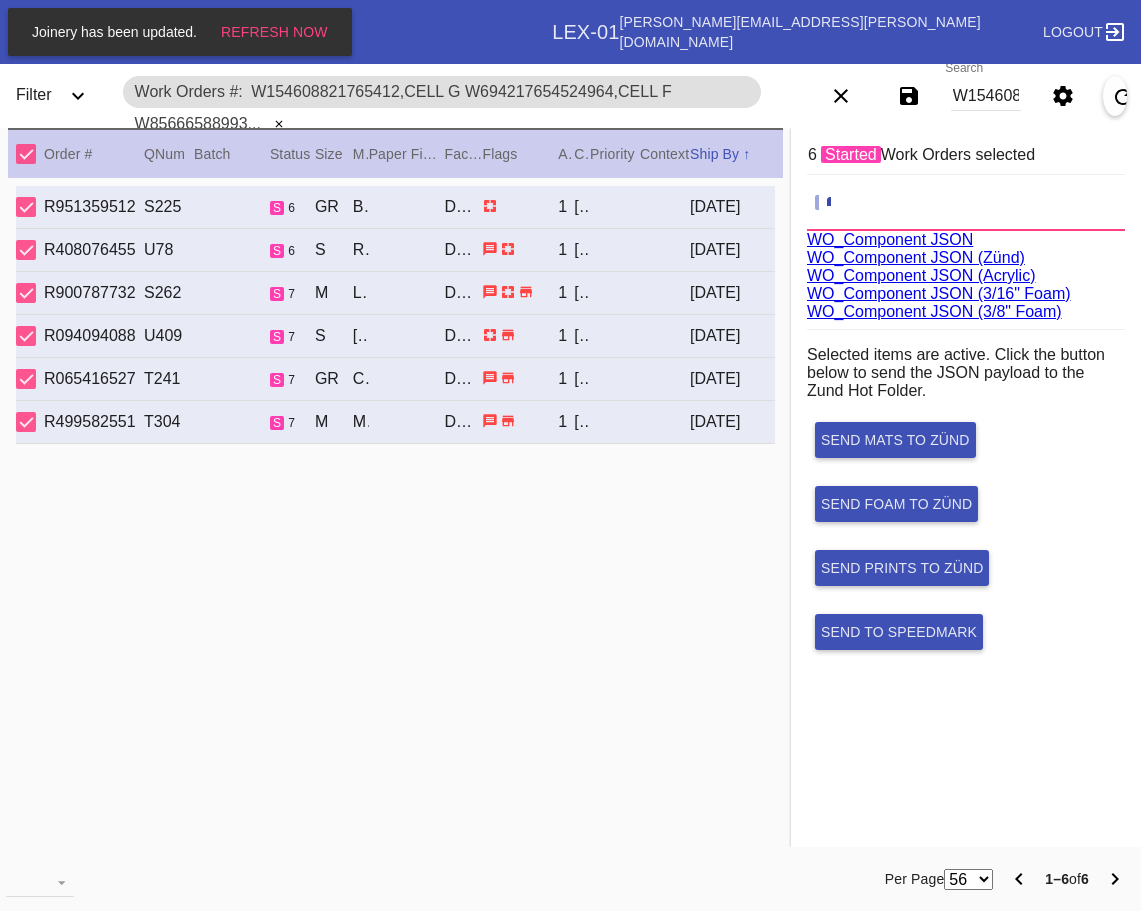 scroll, scrollTop: 75, scrollLeft: 0, axis: vertical 